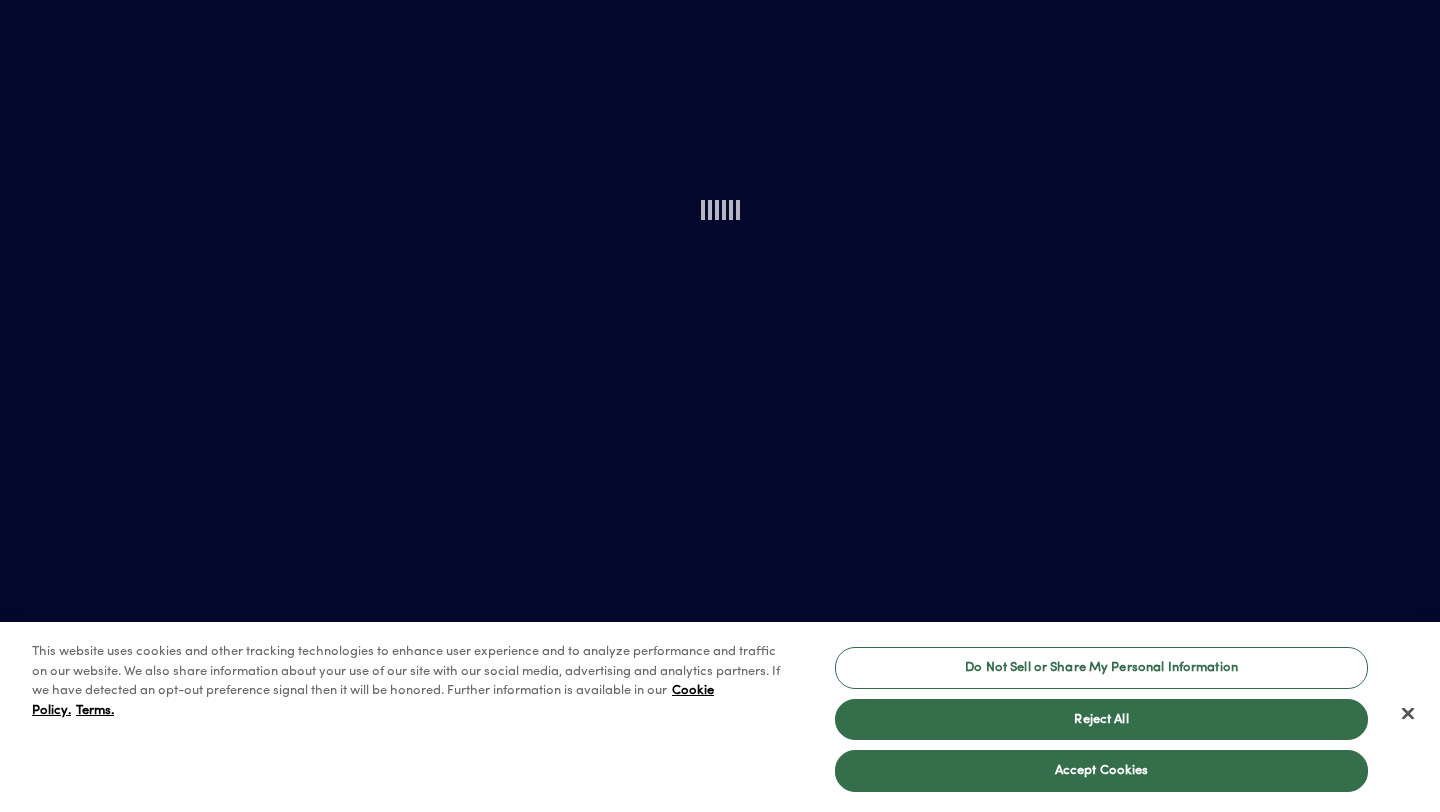 scroll, scrollTop: 0, scrollLeft: 0, axis: both 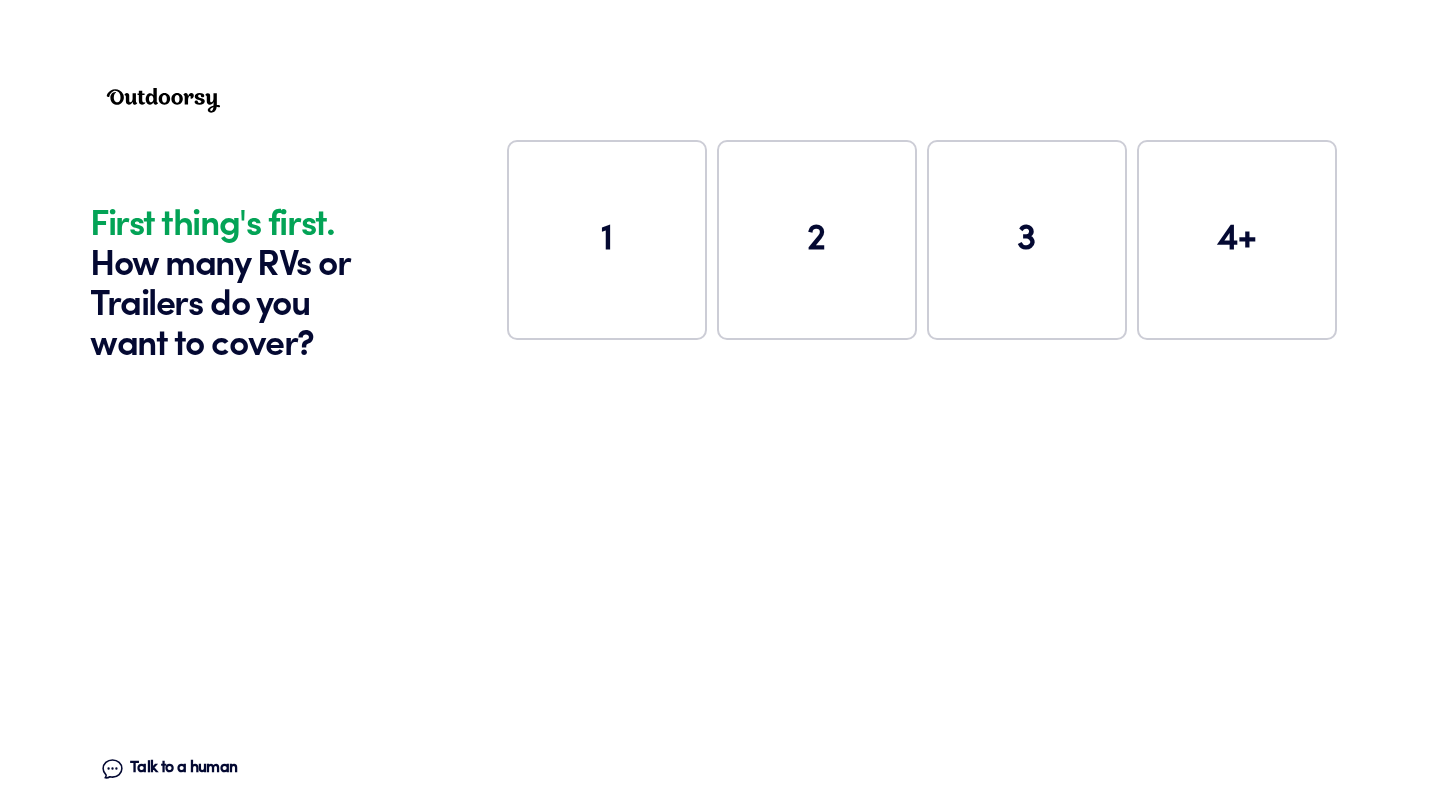 click on "First thing's first. How many RVs or Trailers do you want to cover? Talk to a human Chat First thing's first. How many RVs or Trailers do you want to cover? Talk to a human Chat 1 2 3 4+" at bounding box center (720, 390) 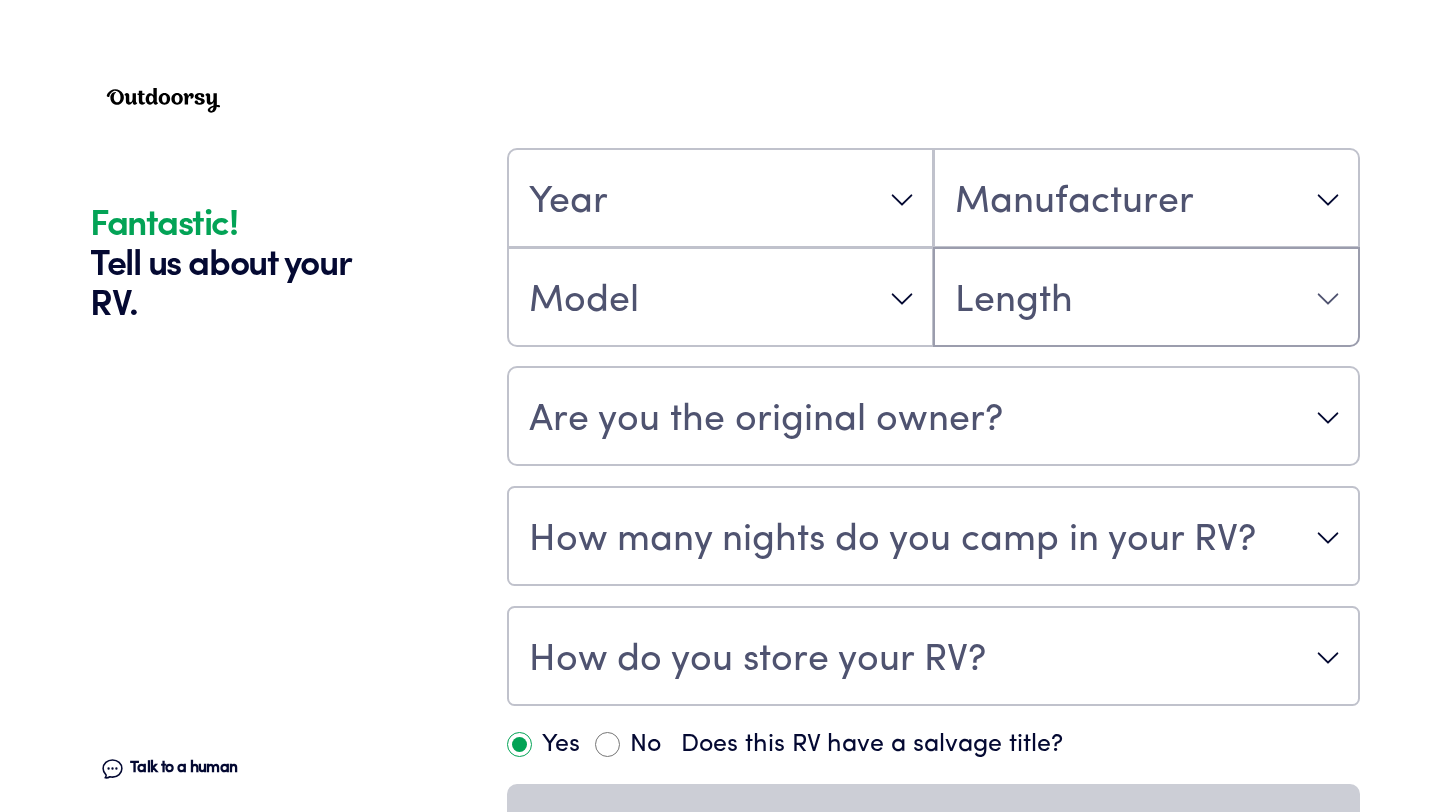scroll, scrollTop: 390, scrollLeft: 0, axis: vertical 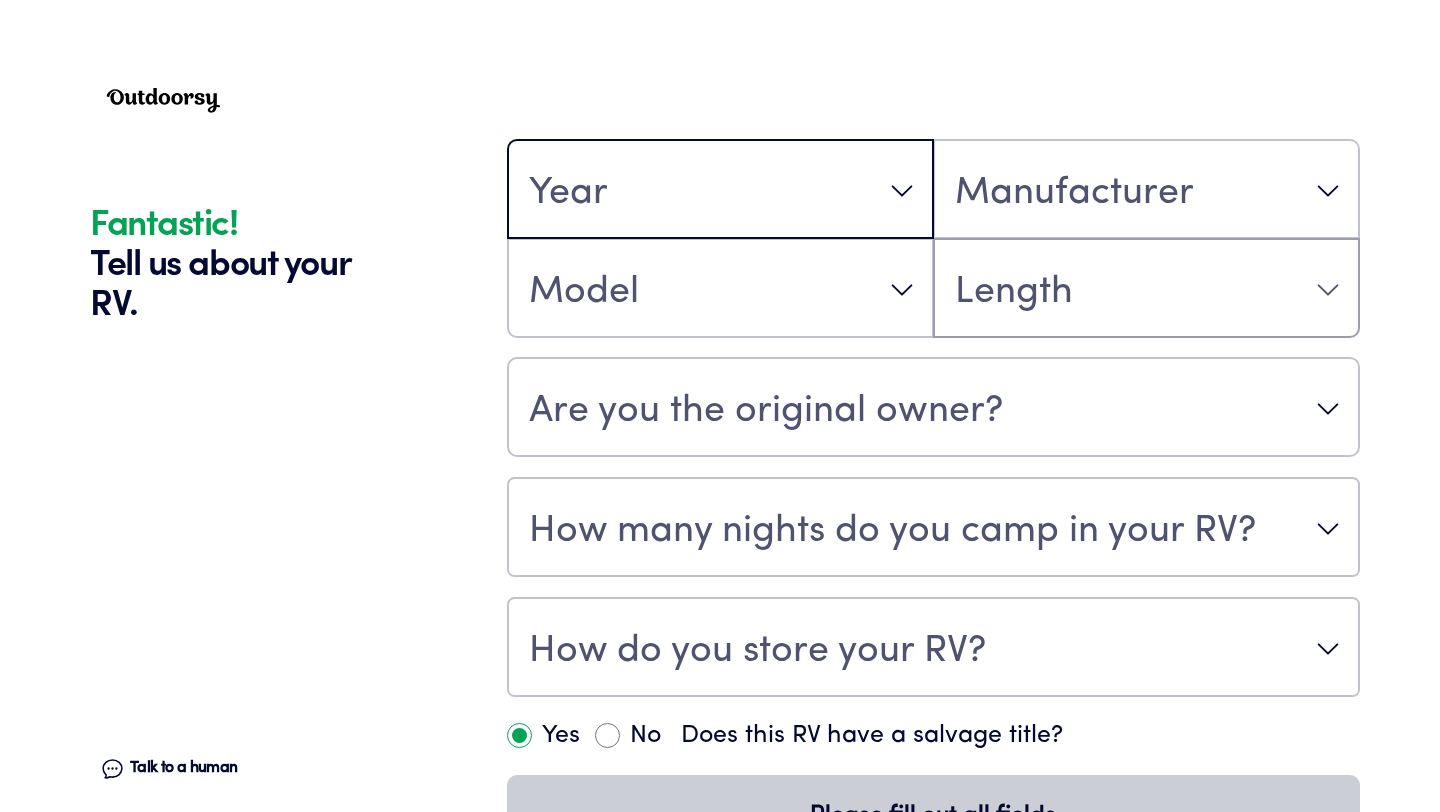 click on "Year" at bounding box center (720, 191) 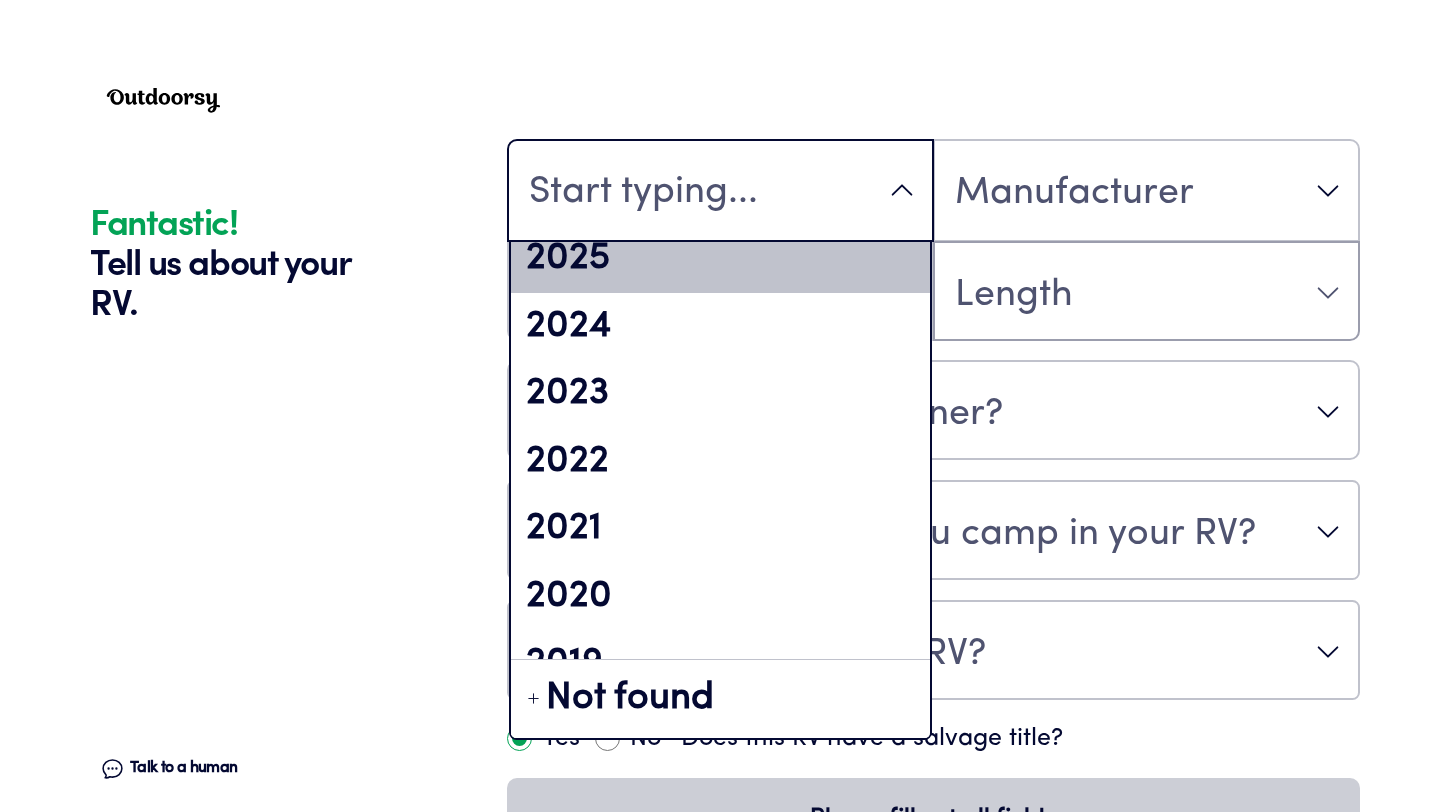 scroll, scrollTop: 157, scrollLeft: 0, axis: vertical 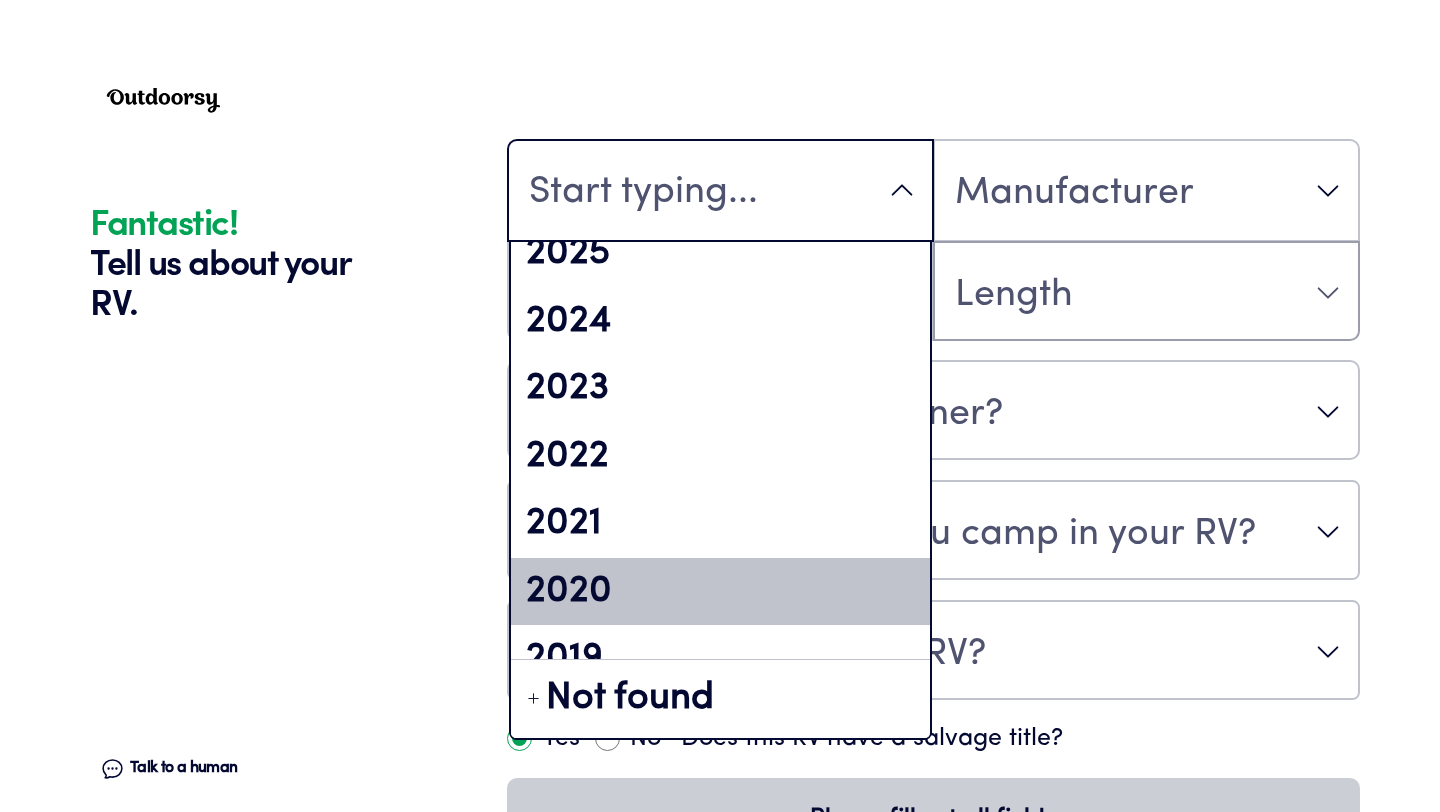 click on "2020" at bounding box center [720, 592] 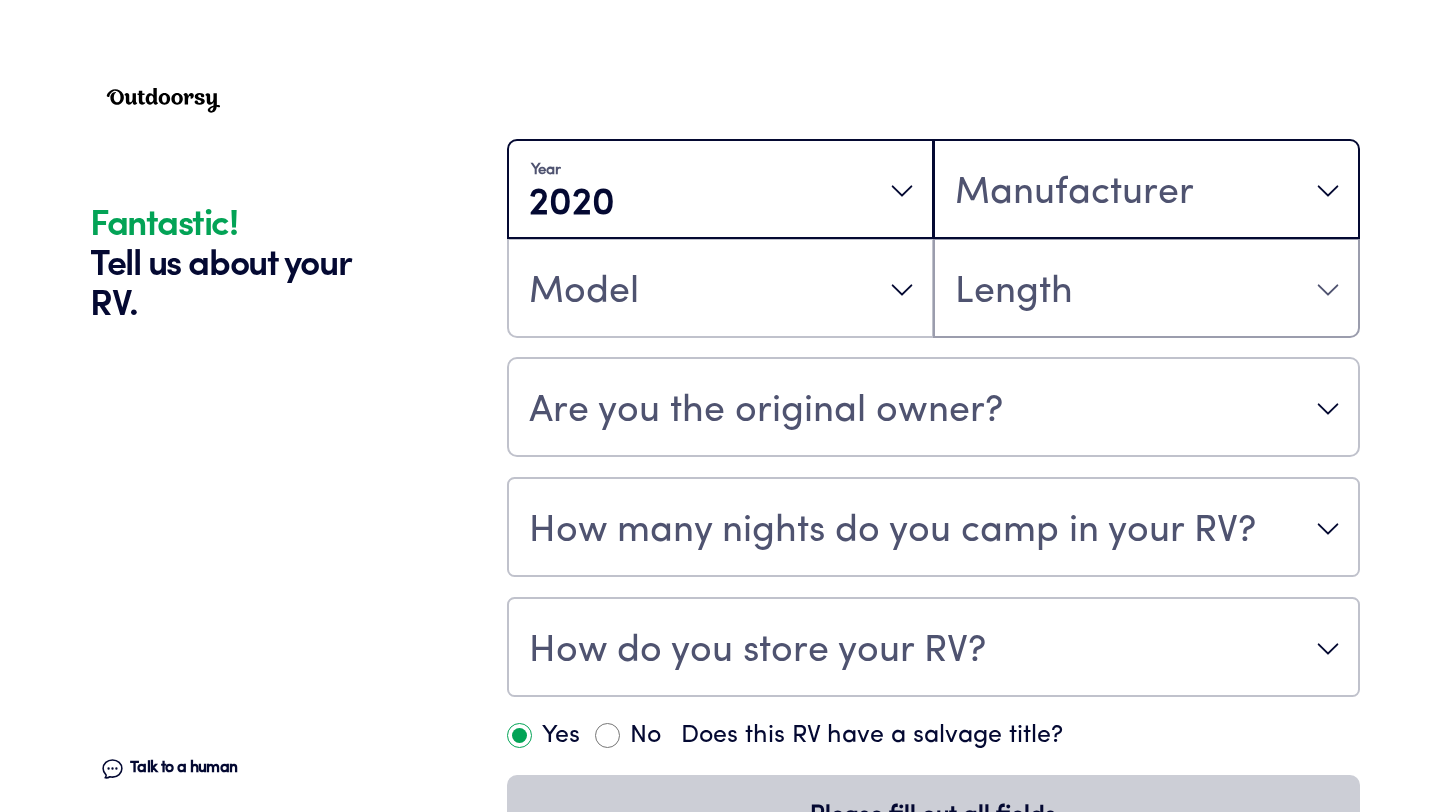 click on "Manufacturer" at bounding box center [1146, 191] 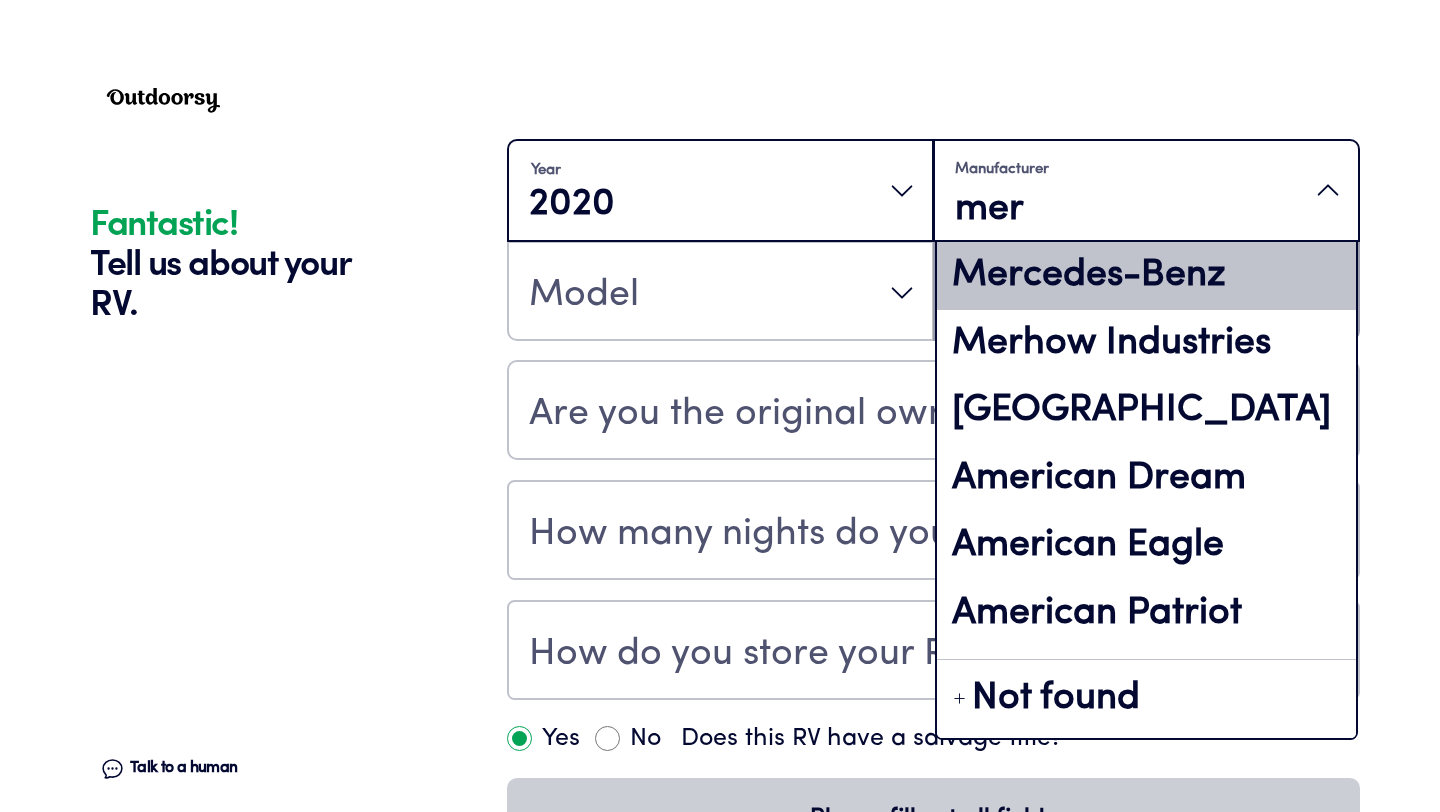 type on "mer" 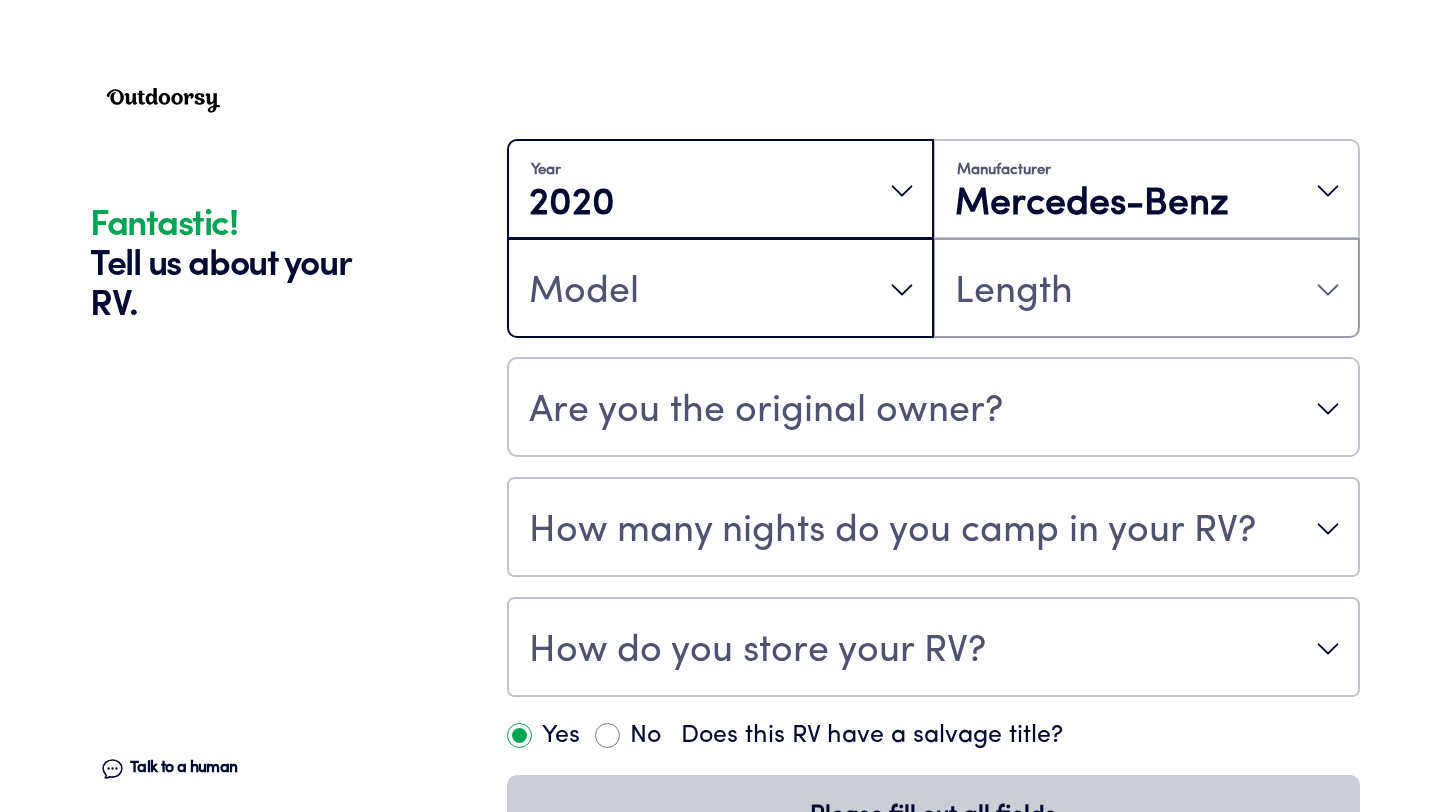 click on "Model" at bounding box center (720, 290) 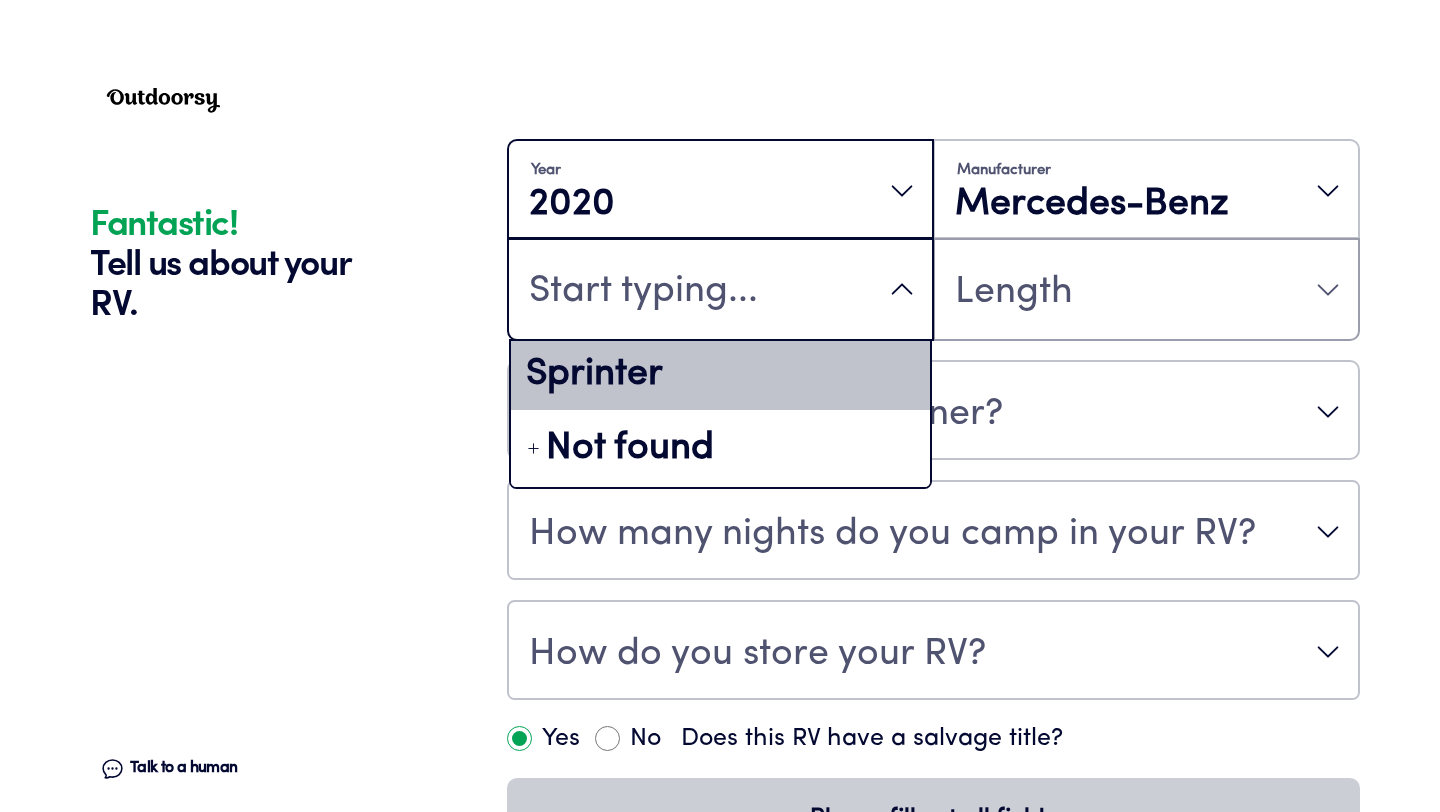 click on "Sprinter" at bounding box center (720, 375) 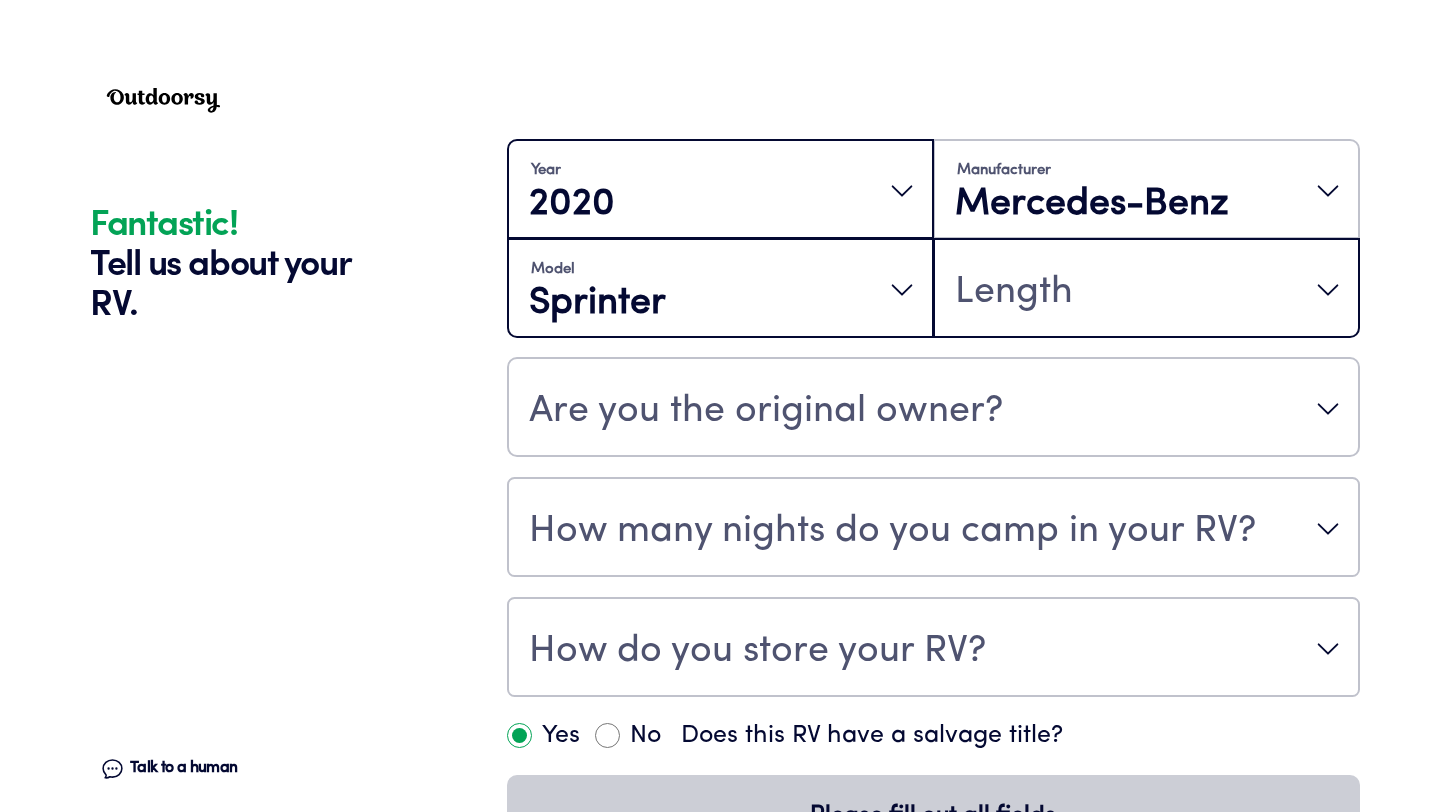 click on "Length" at bounding box center (1146, 290) 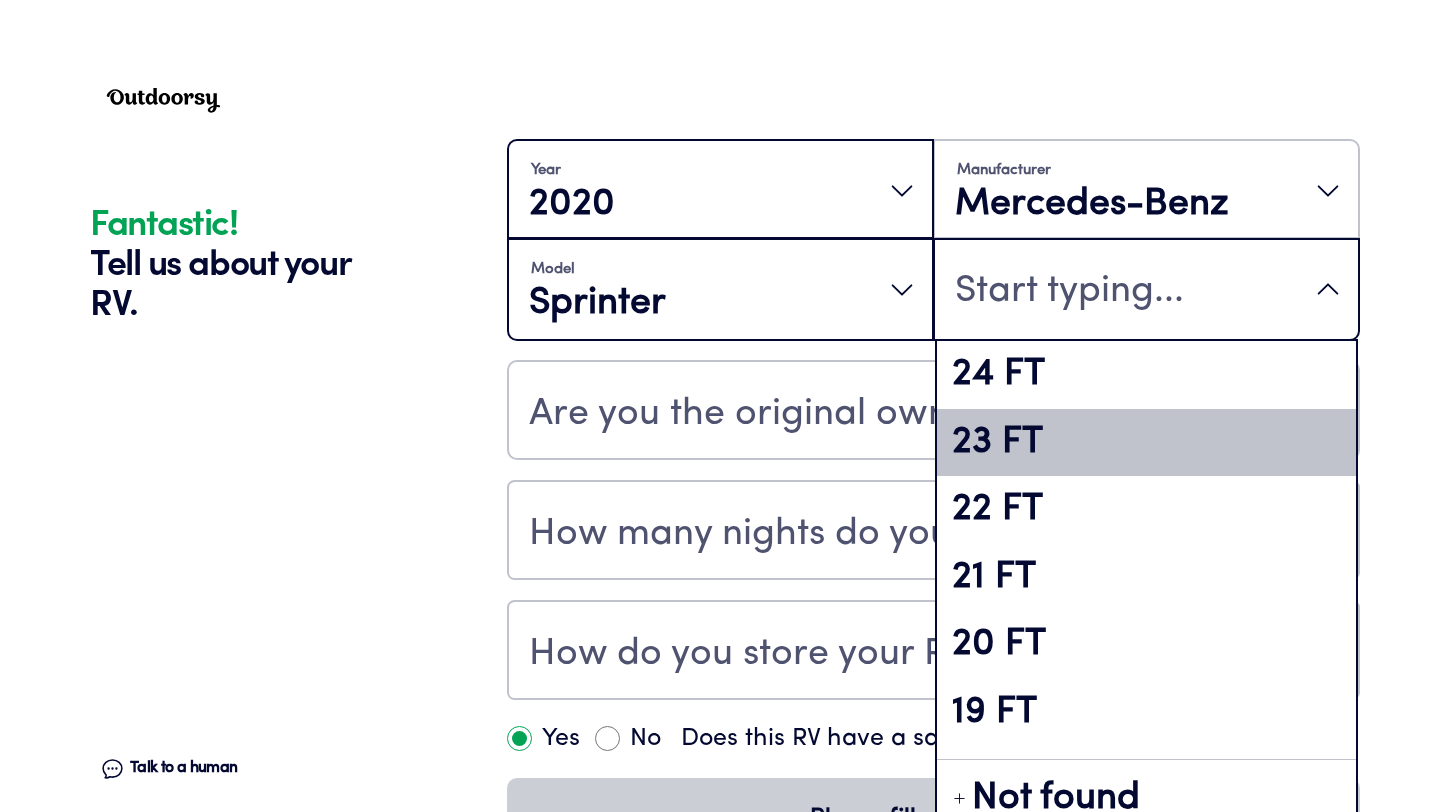 scroll, scrollTop: 55, scrollLeft: 0, axis: vertical 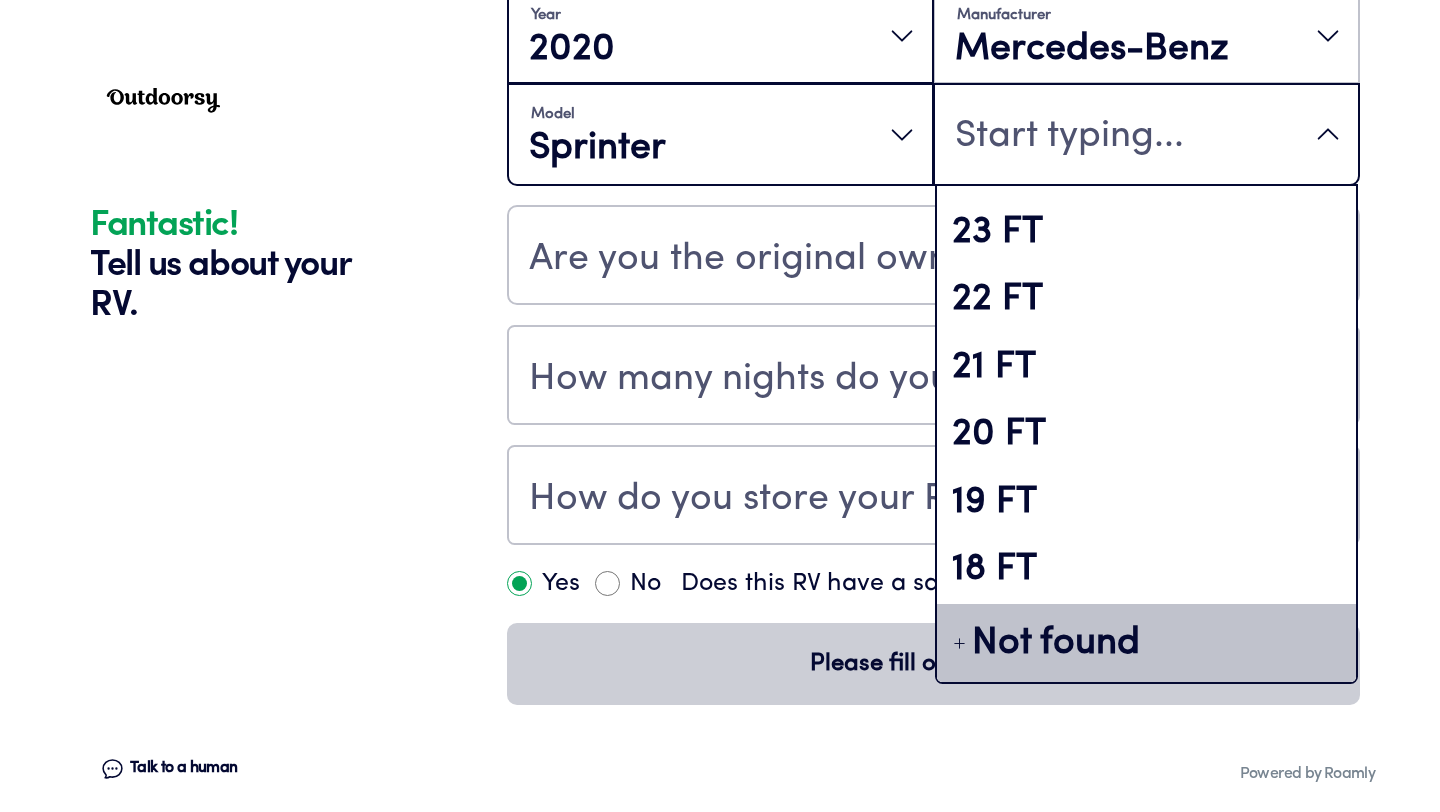 click on "Not found" at bounding box center (1056, 644) 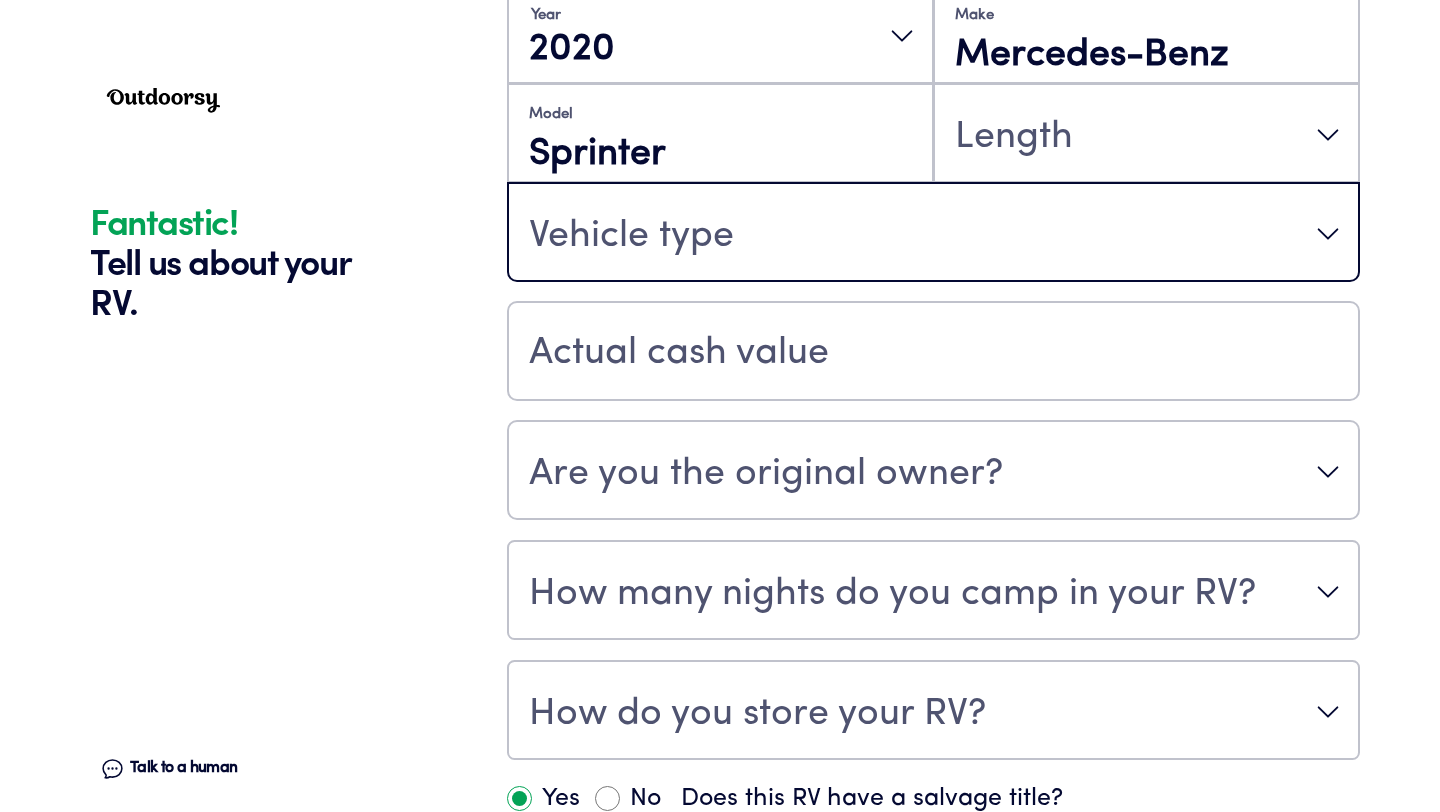 click on "Vehicle type" at bounding box center (933, 234) 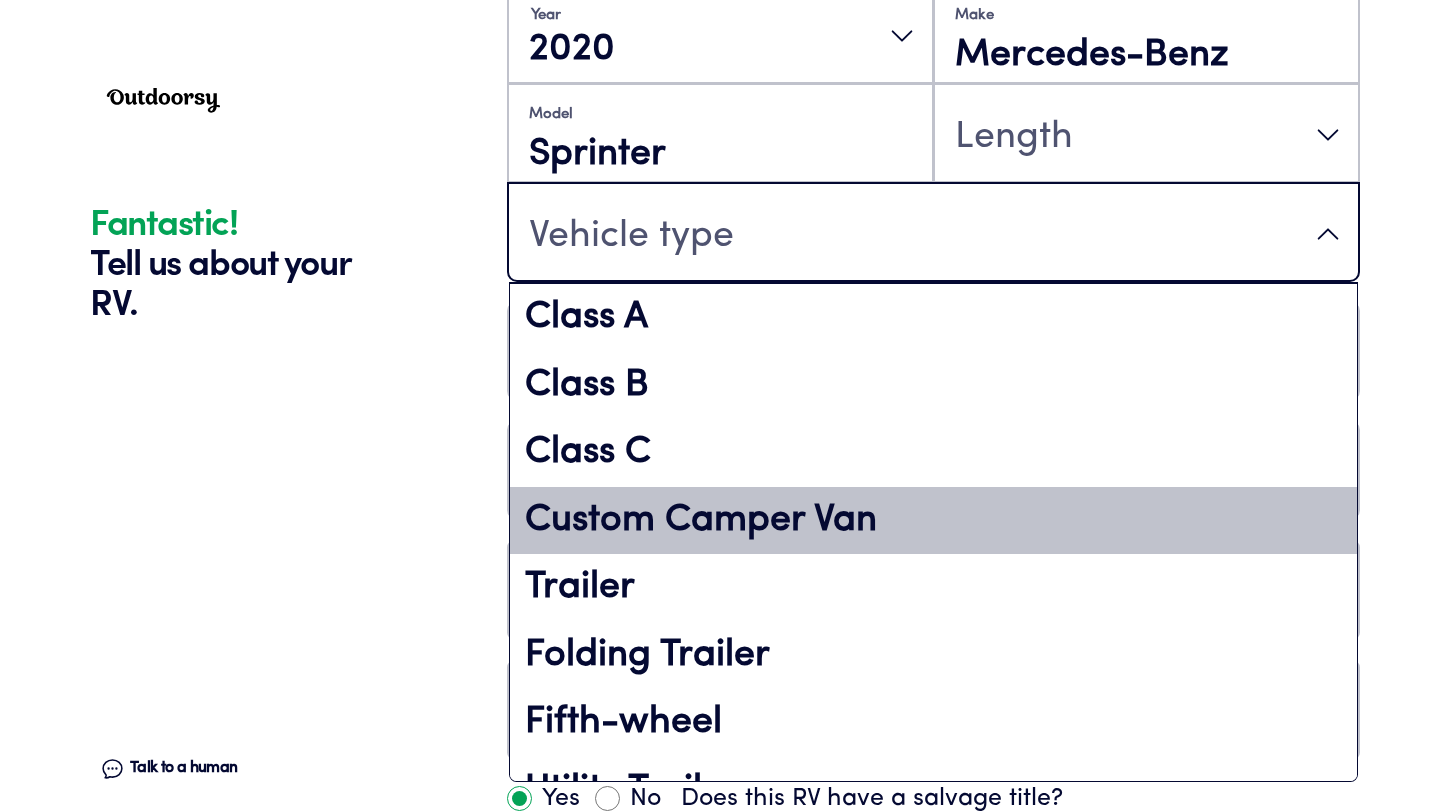 click on "Custom Camper Van" at bounding box center [933, 521] 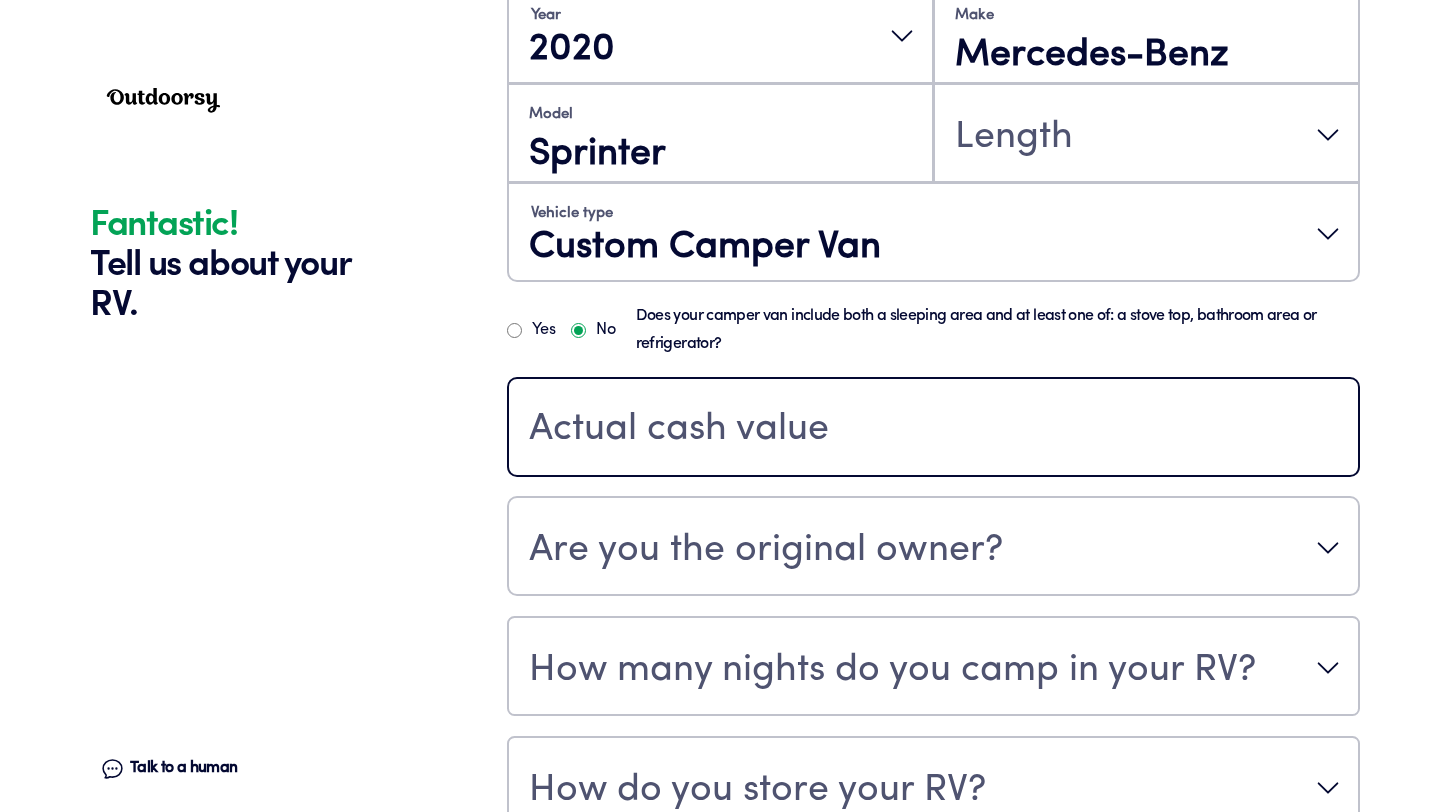 click at bounding box center (933, 429) 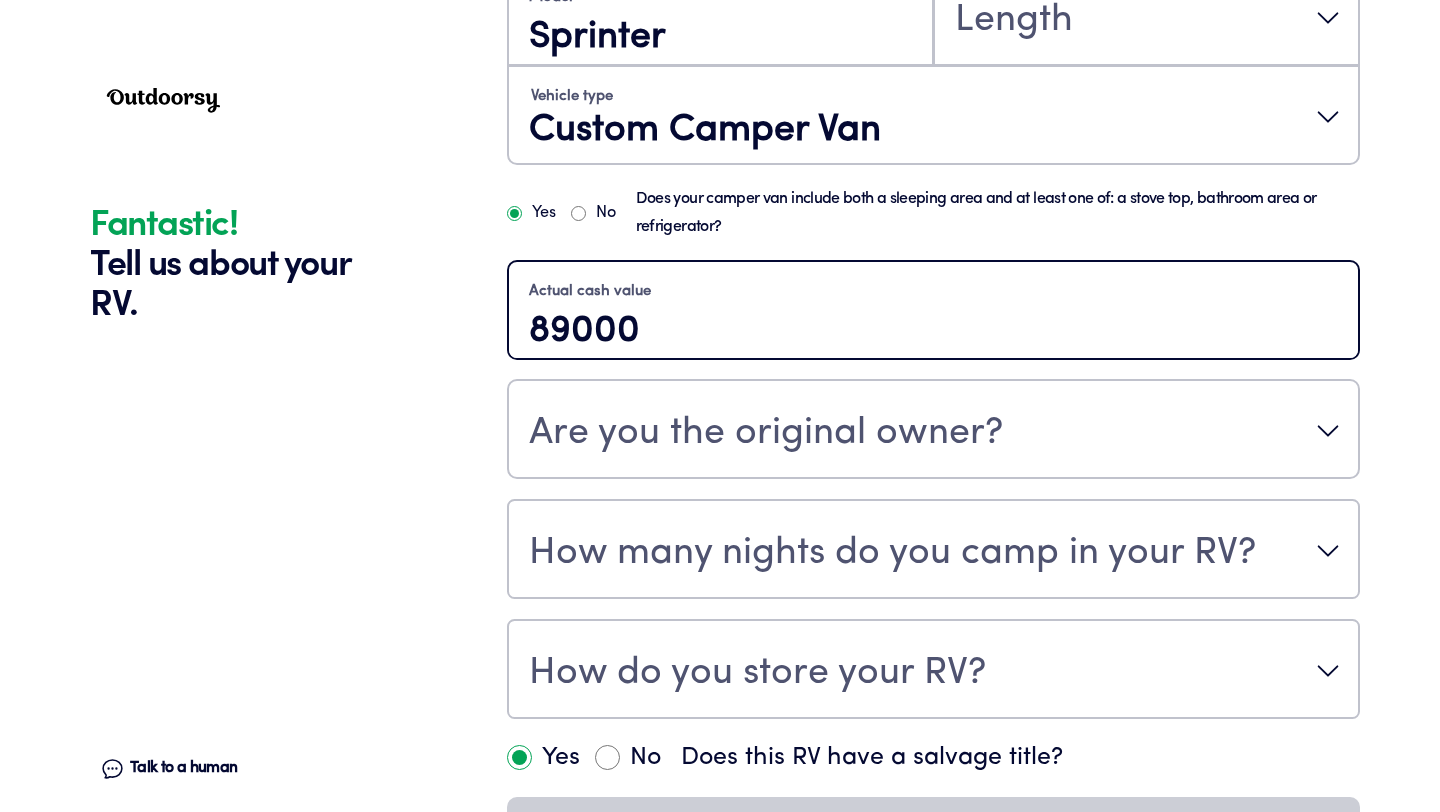 scroll, scrollTop: 674, scrollLeft: 0, axis: vertical 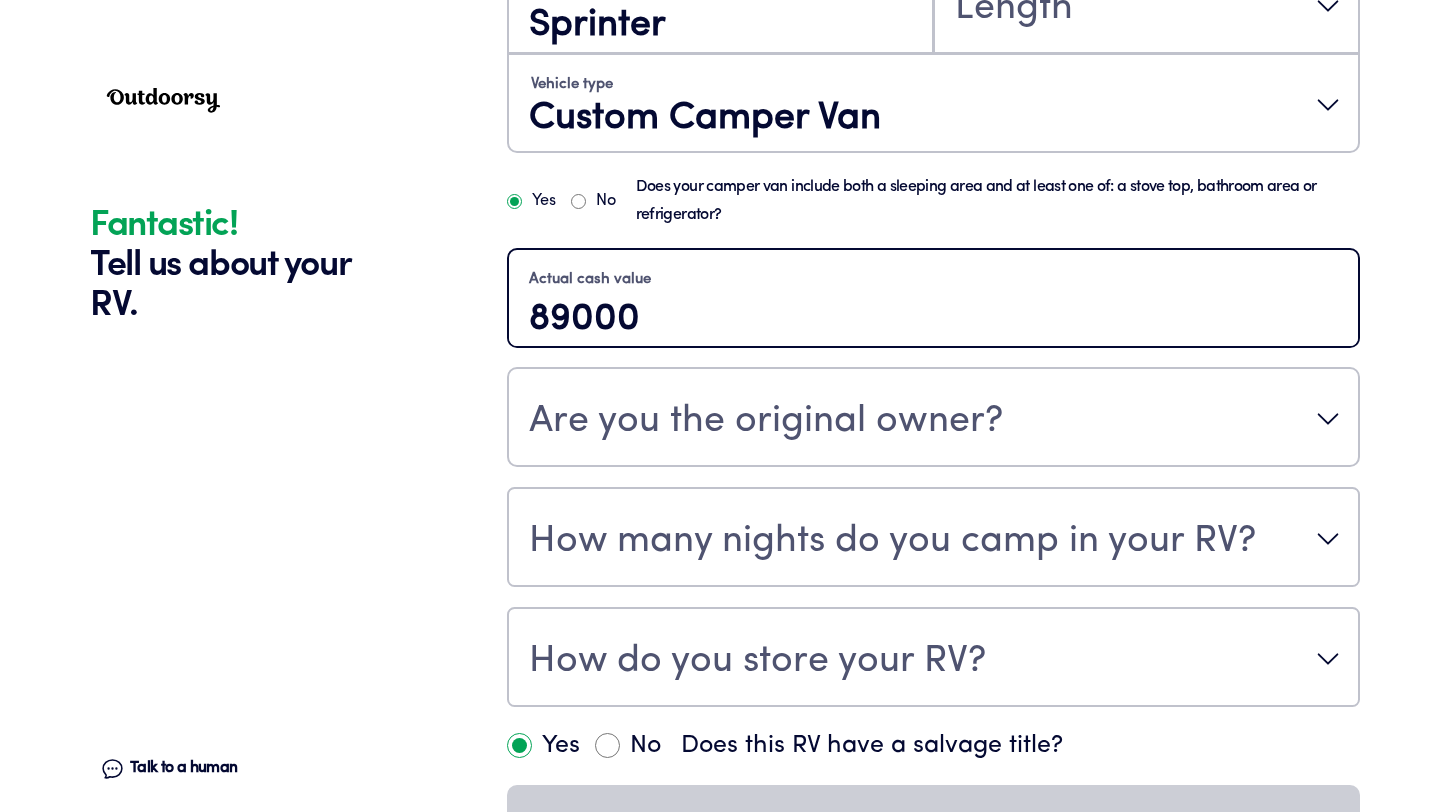 type on "89000" 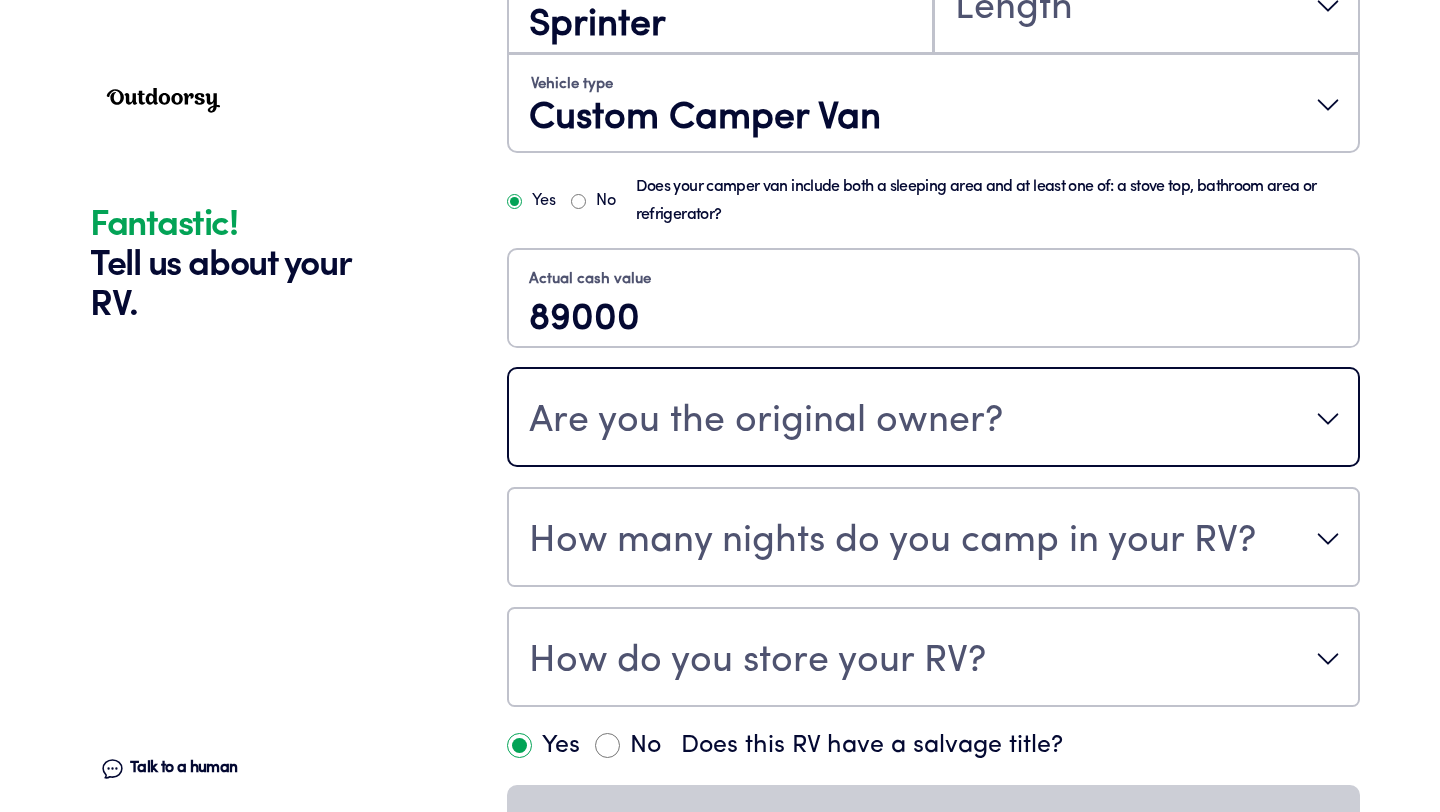 click on "Are you the original owner?" at bounding box center (933, 419) 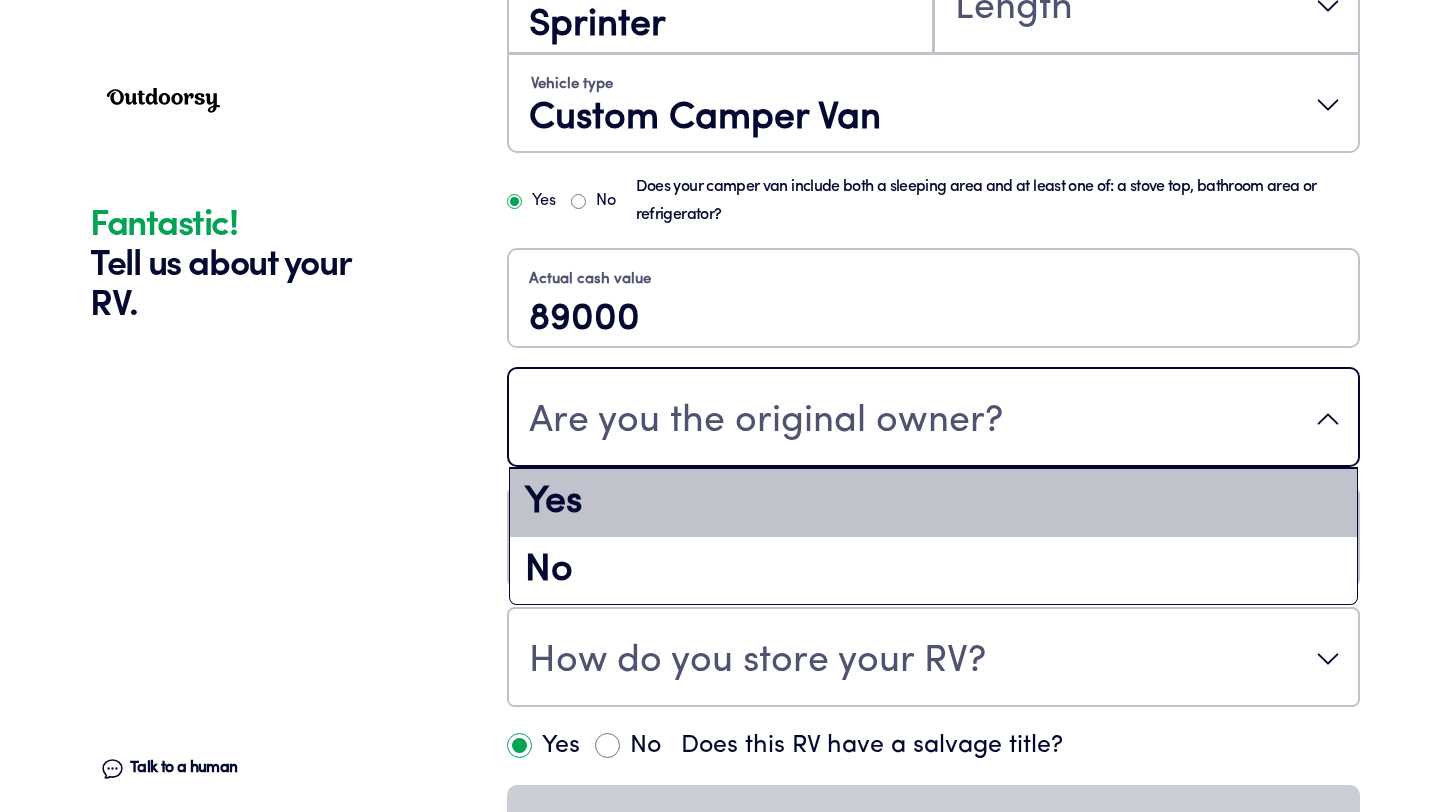 click on "Yes" at bounding box center (933, 503) 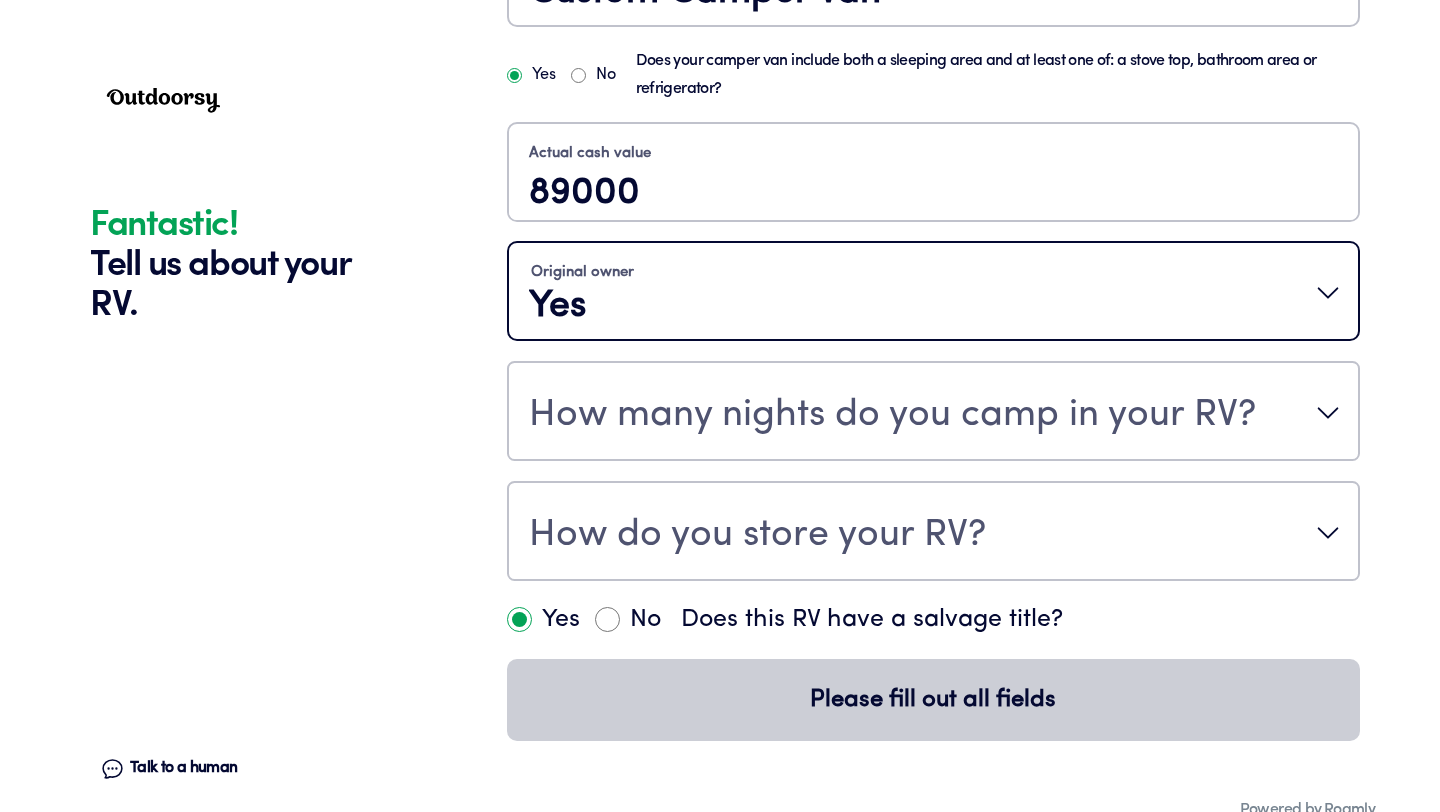 scroll, scrollTop: 802, scrollLeft: 0, axis: vertical 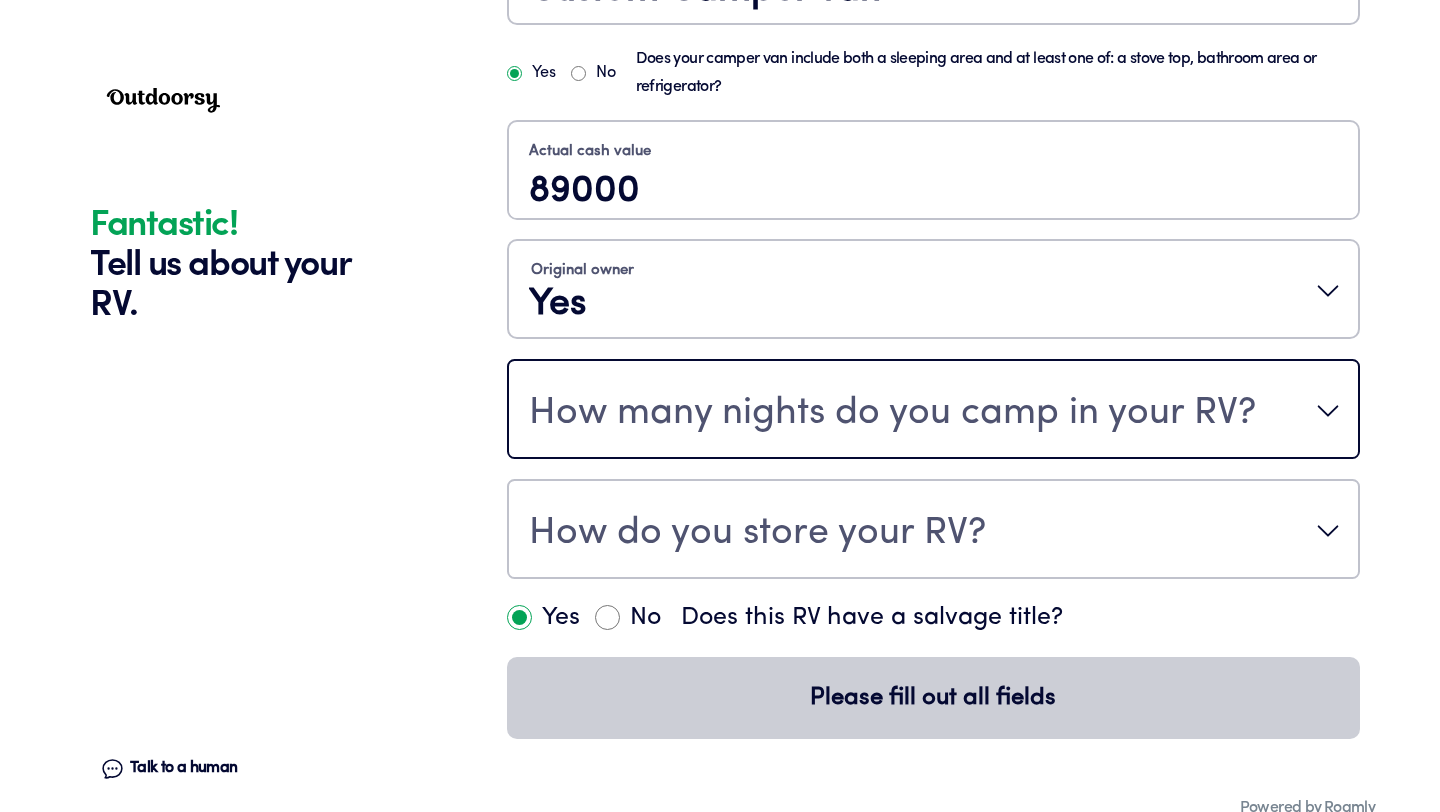 click on "How many nights do you camp in your RV?" at bounding box center (892, 413) 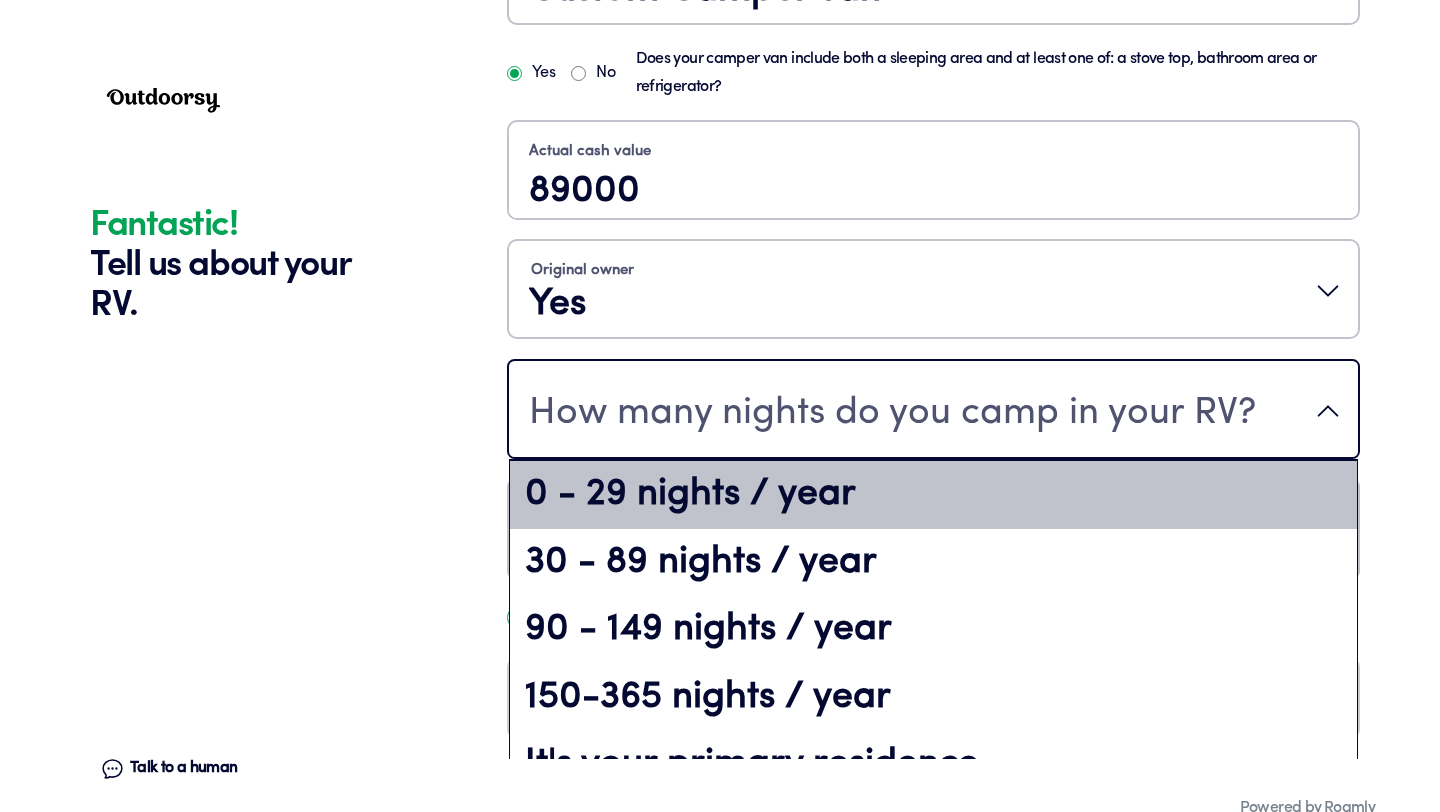 click on "0 - 29 nights / year" at bounding box center (933, 495) 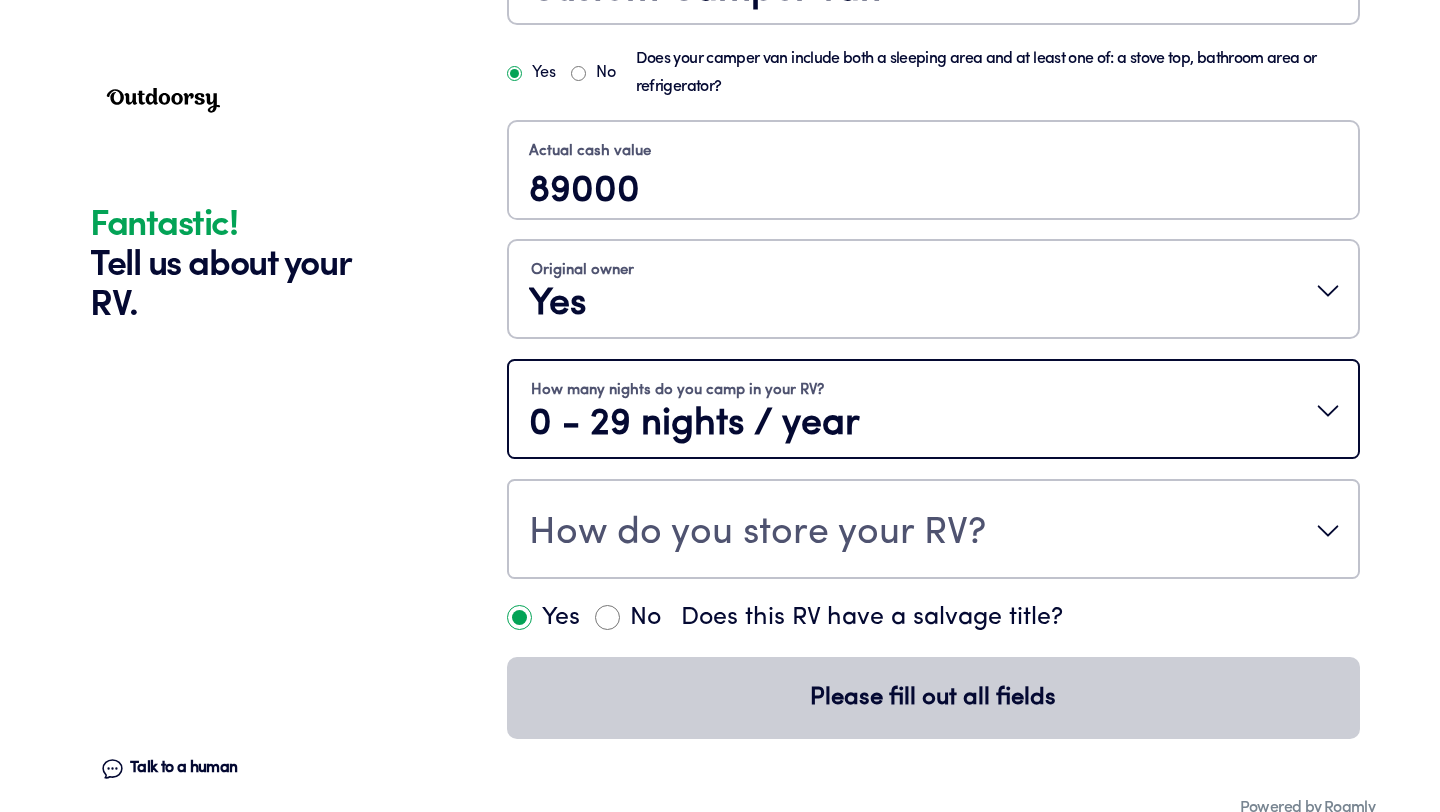 scroll, scrollTop: 836, scrollLeft: 0, axis: vertical 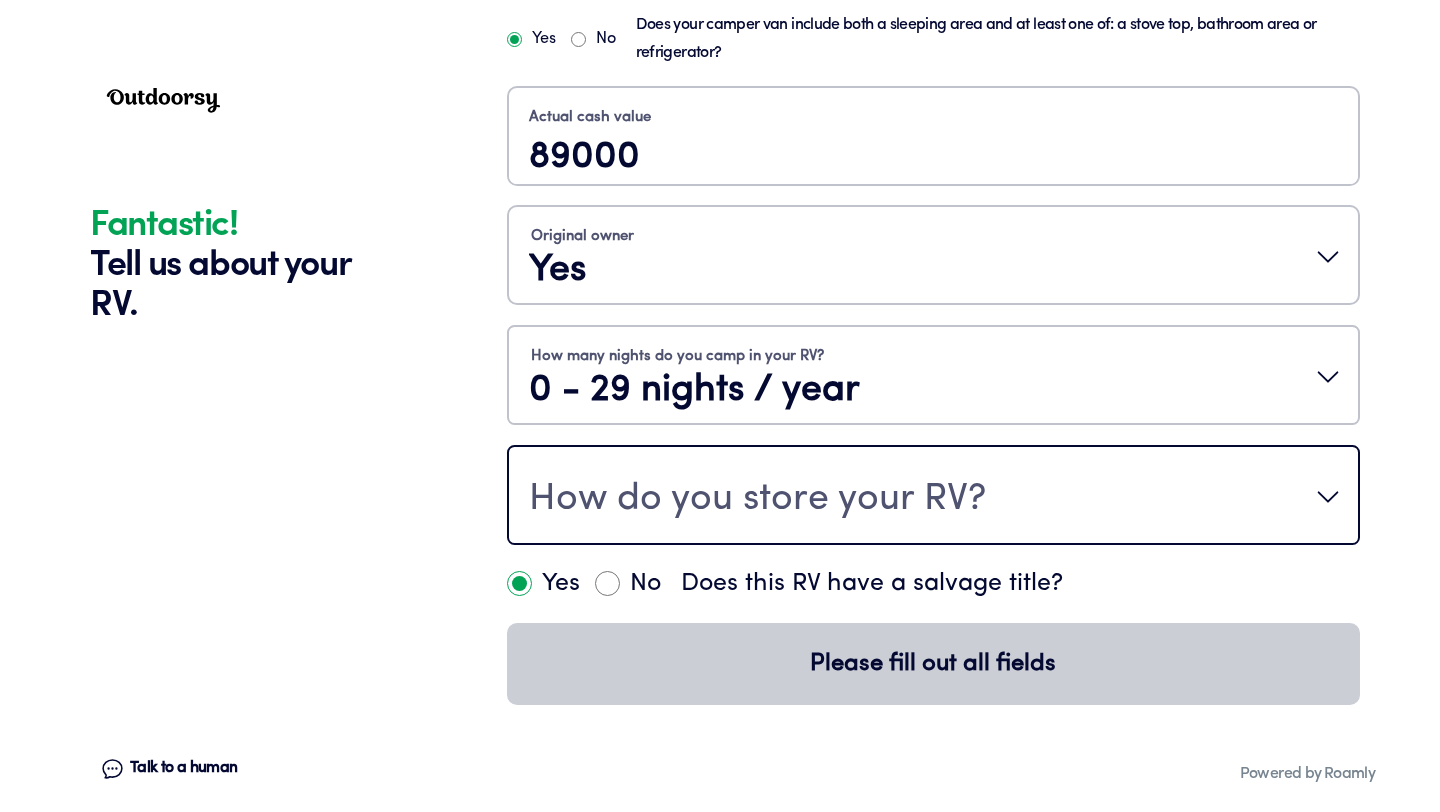 click on "How do you store your RV?" at bounding box center (757, 499) 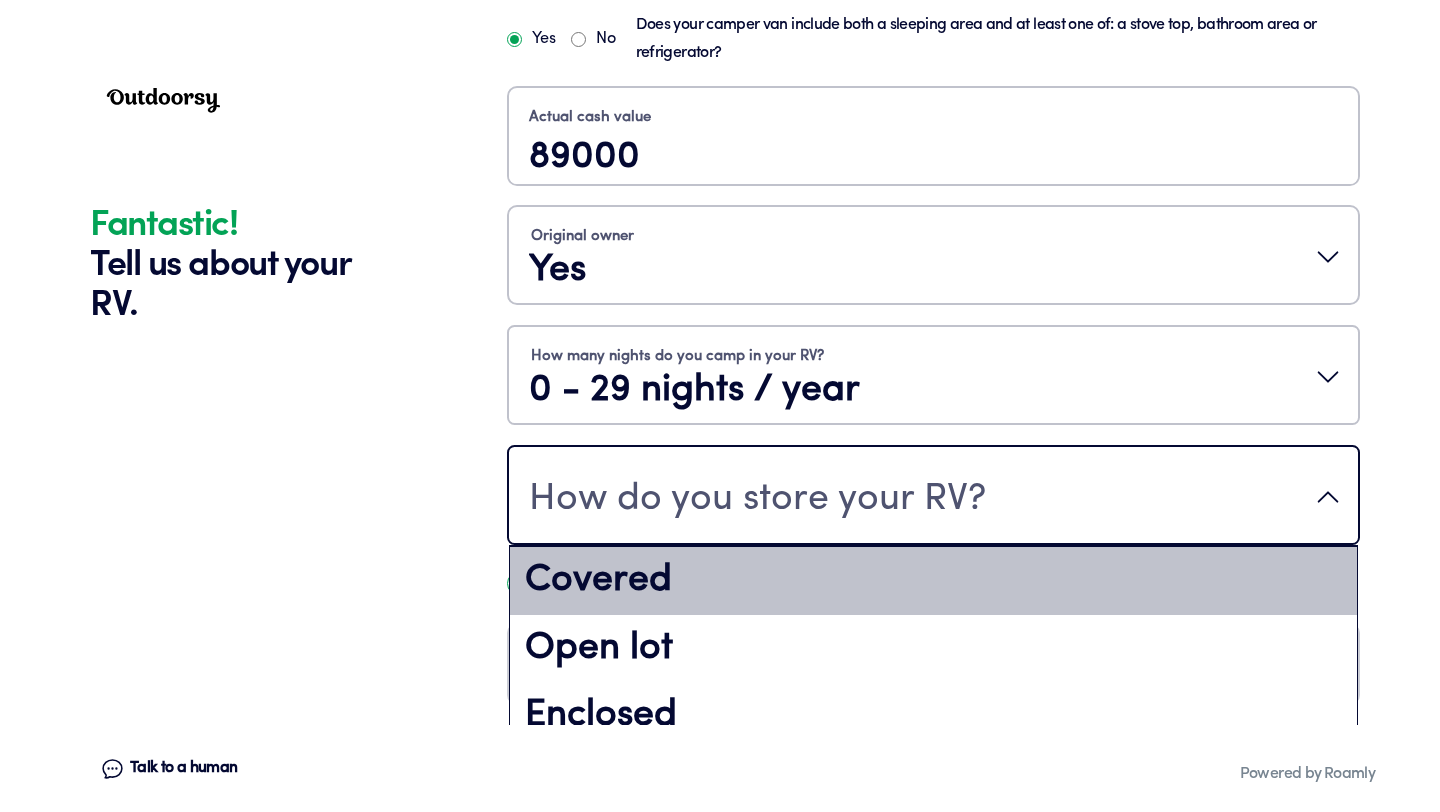 click on "Covered" at bounding box center (933, 581) 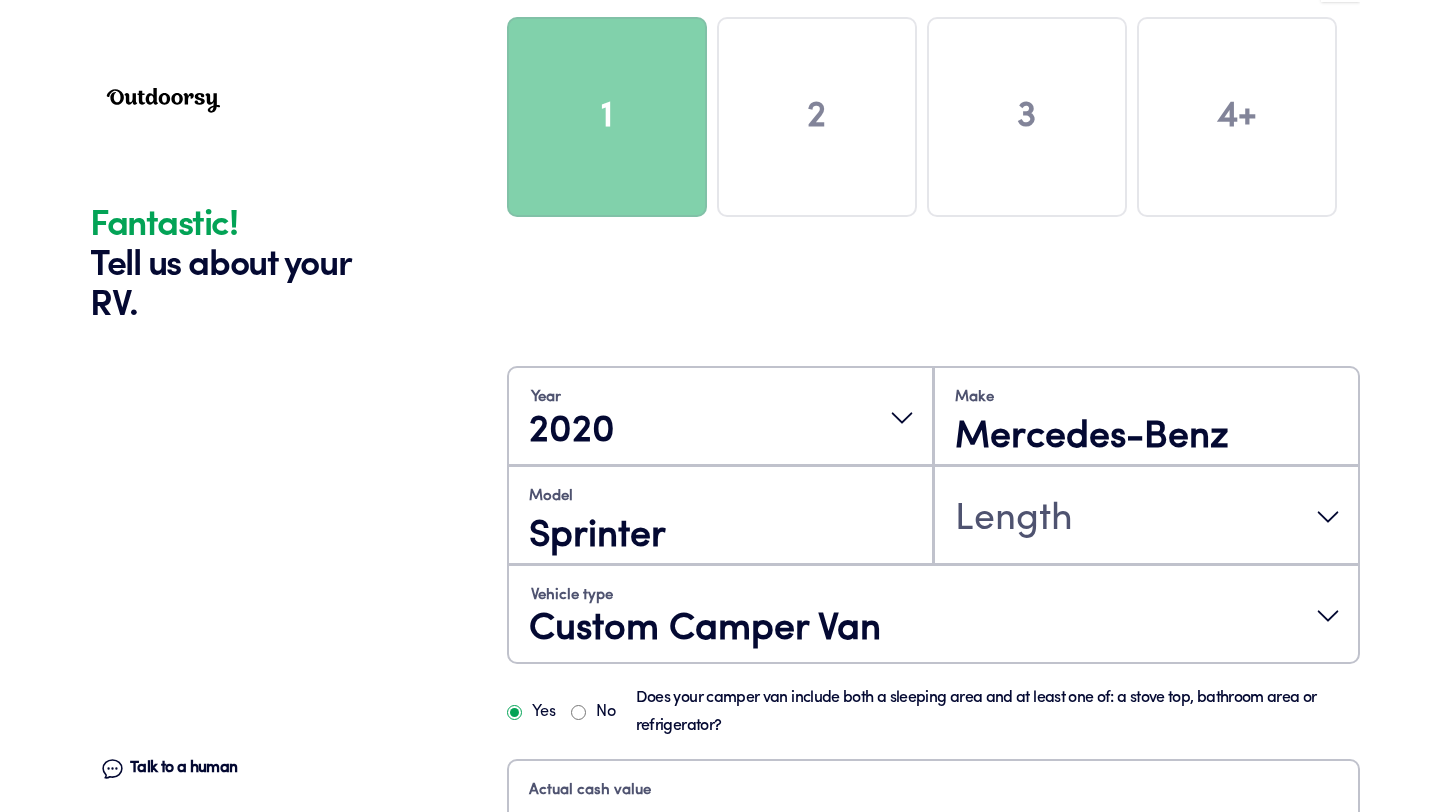 scroll, scrollTop: 172, scrollLeft: 0, axis: vertical 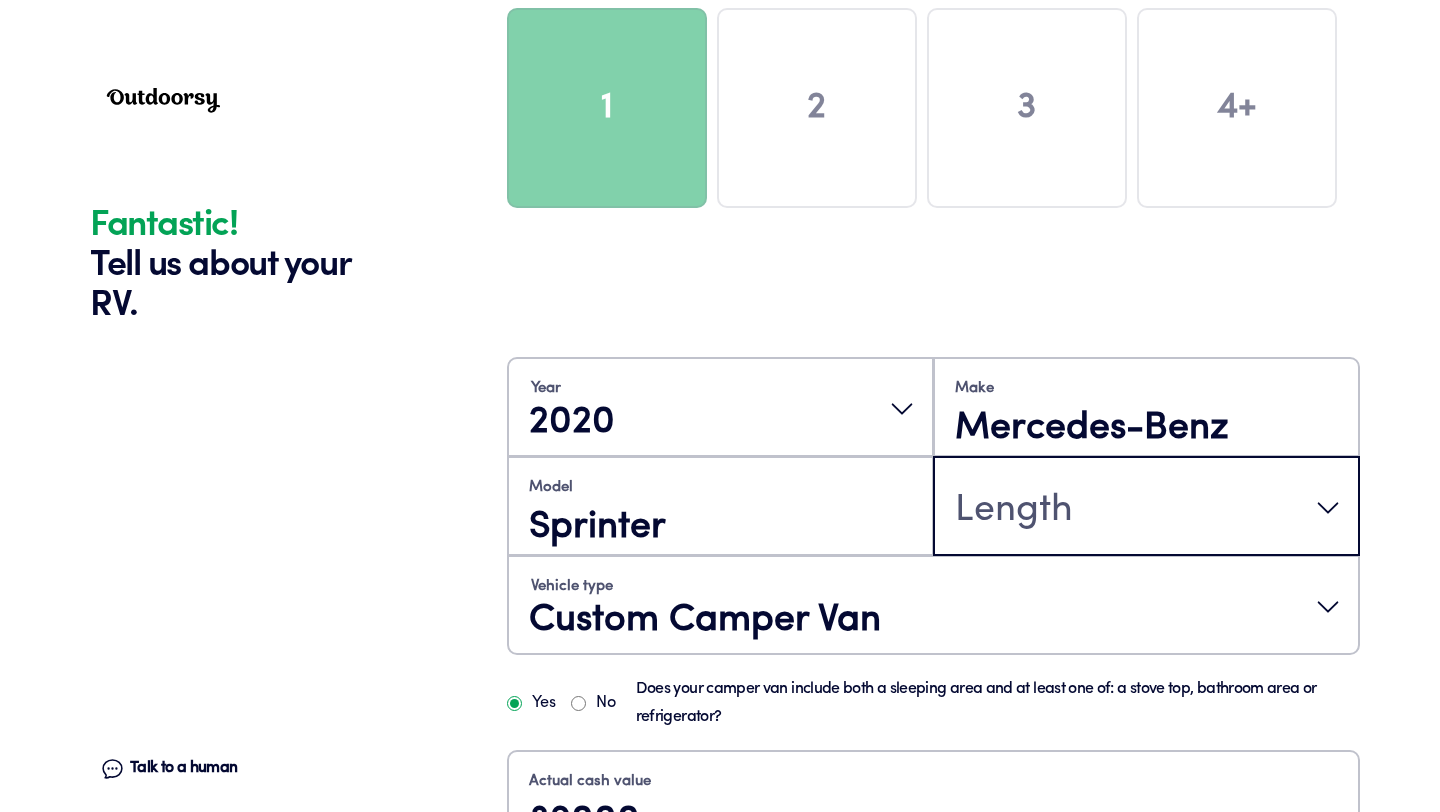 click on "Length" at bounding box center [1146, 508] 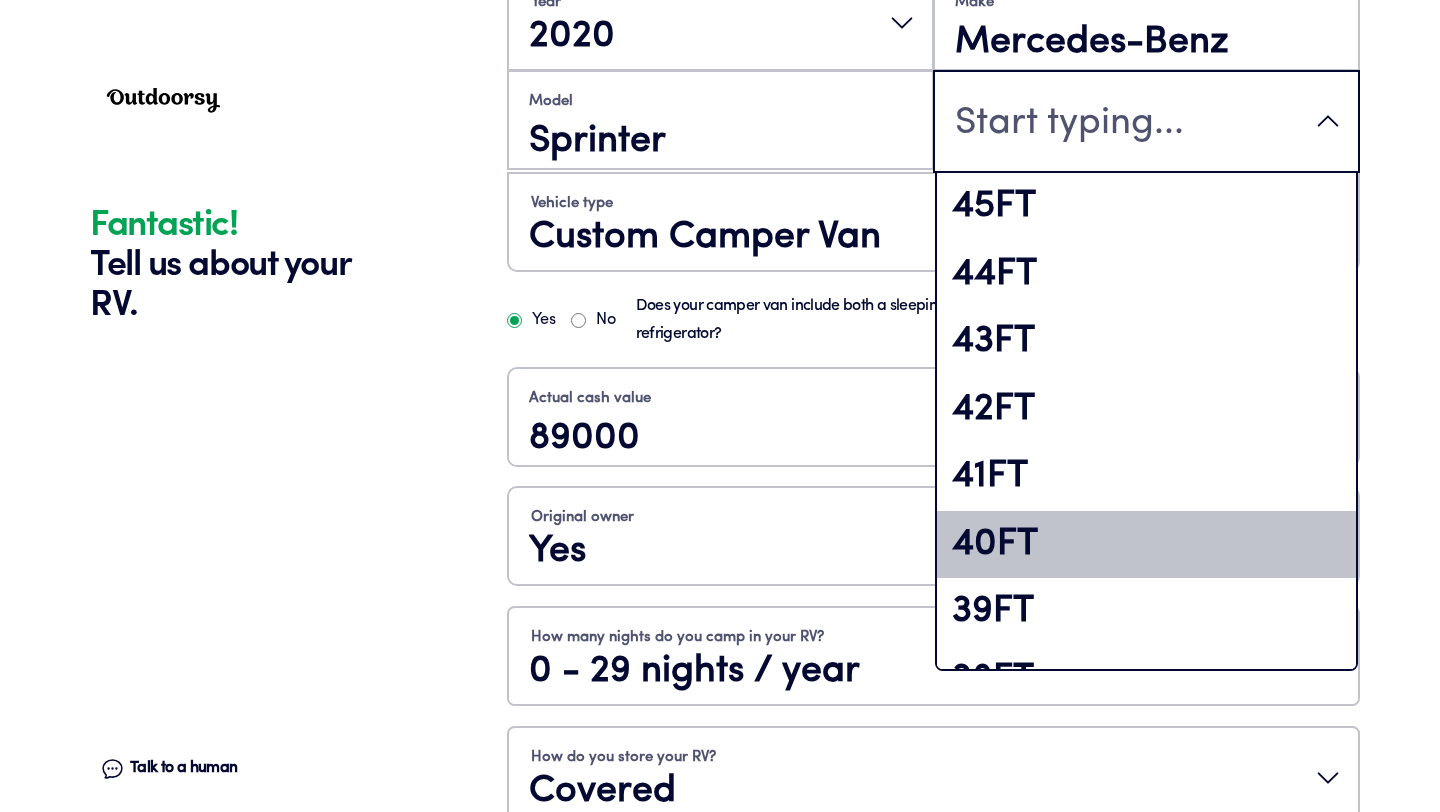 scroll, scrollTop: 617, scrollLeft: 0, axis: vertical 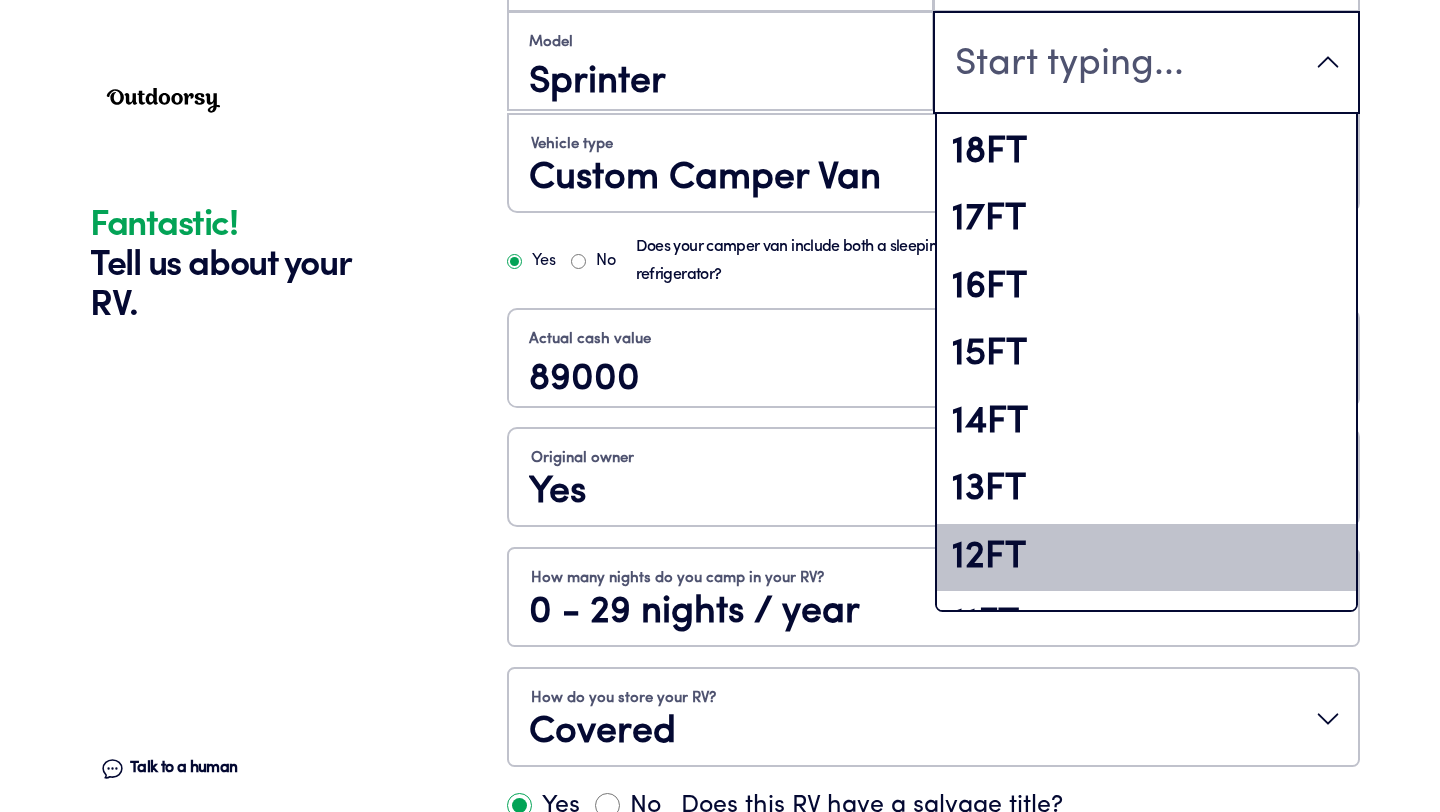click on "12FT" at bounding box center [1146, 558] 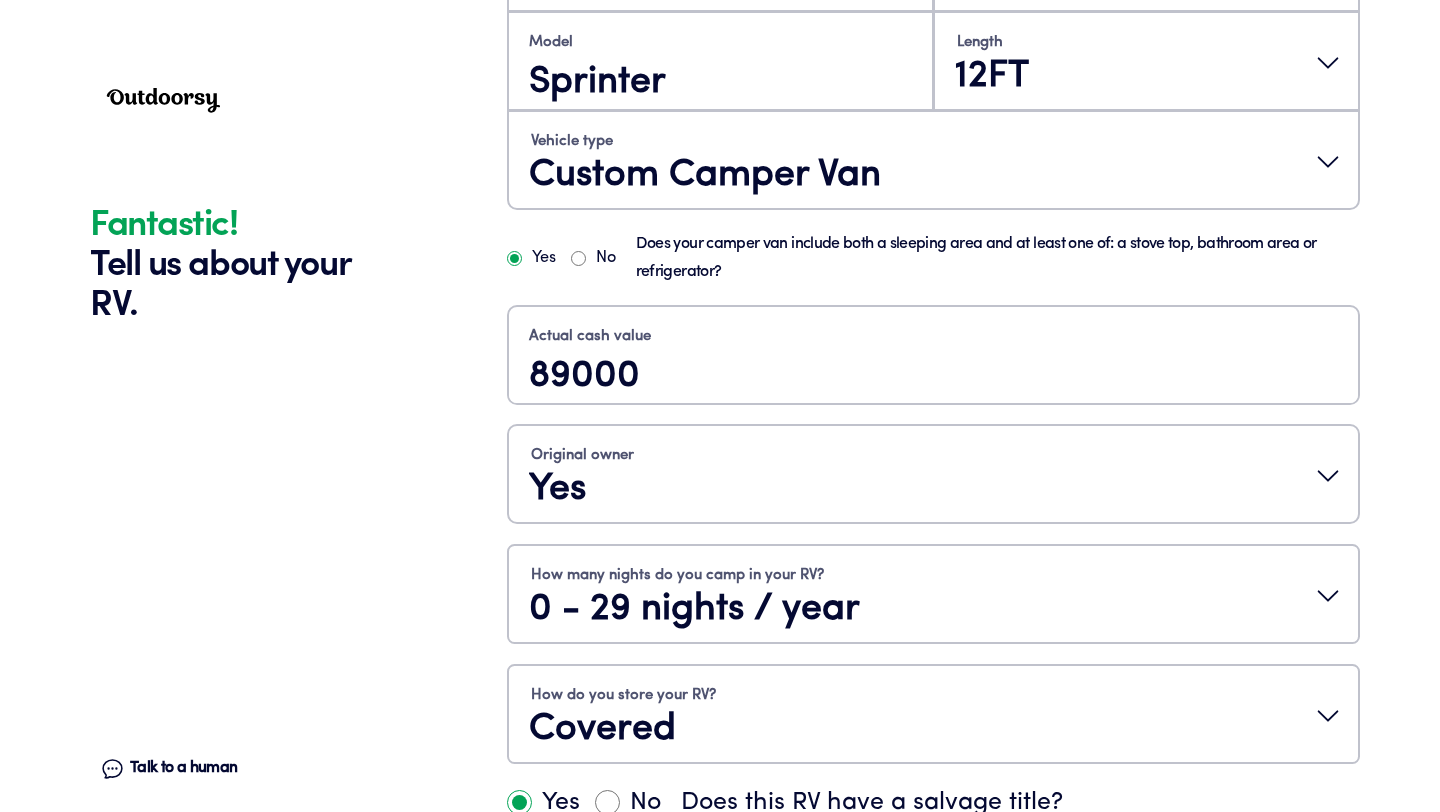 scroll, scrollTop: 836, scrollLeft: 0, axis: vertical 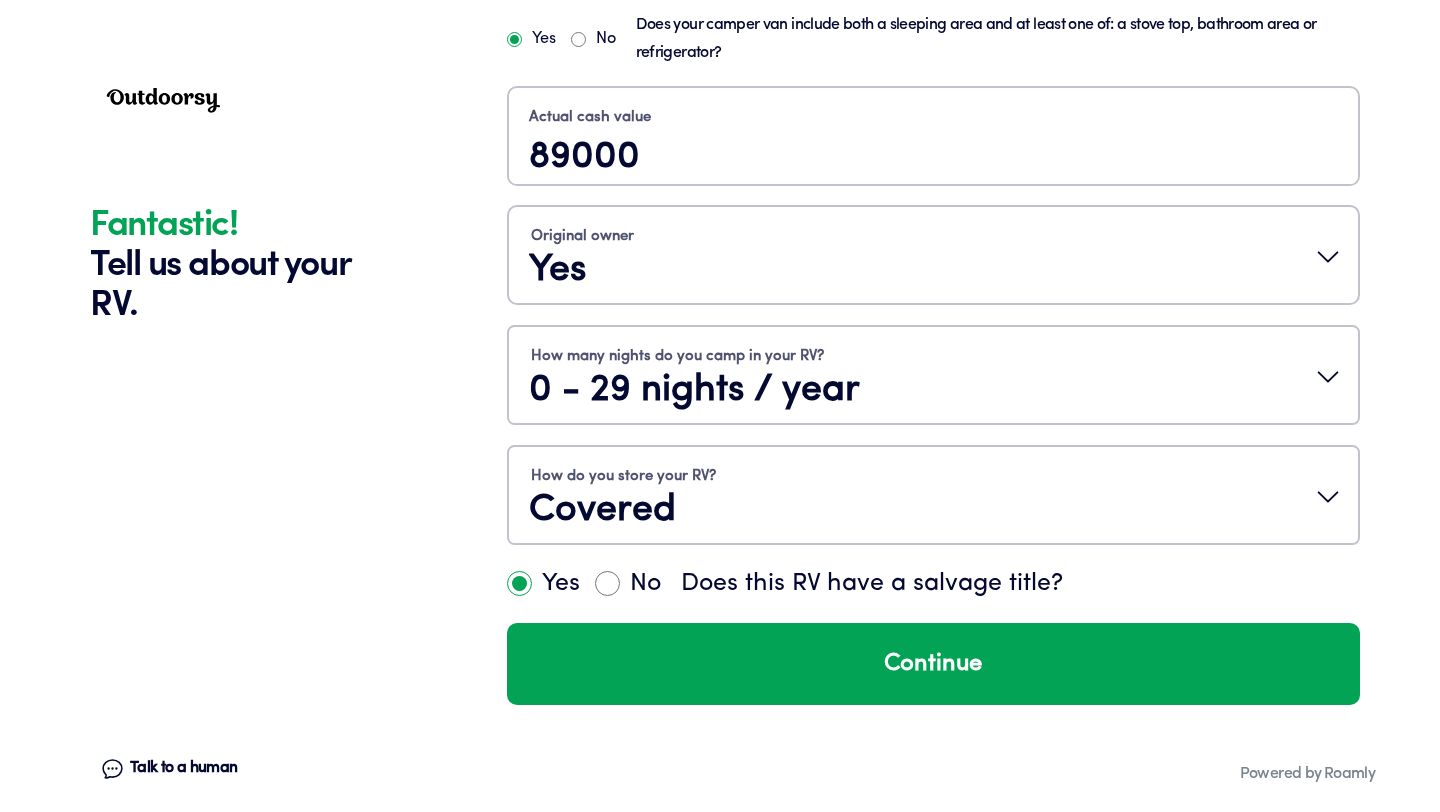 click on "Continue" at bounding box center [933, 664] 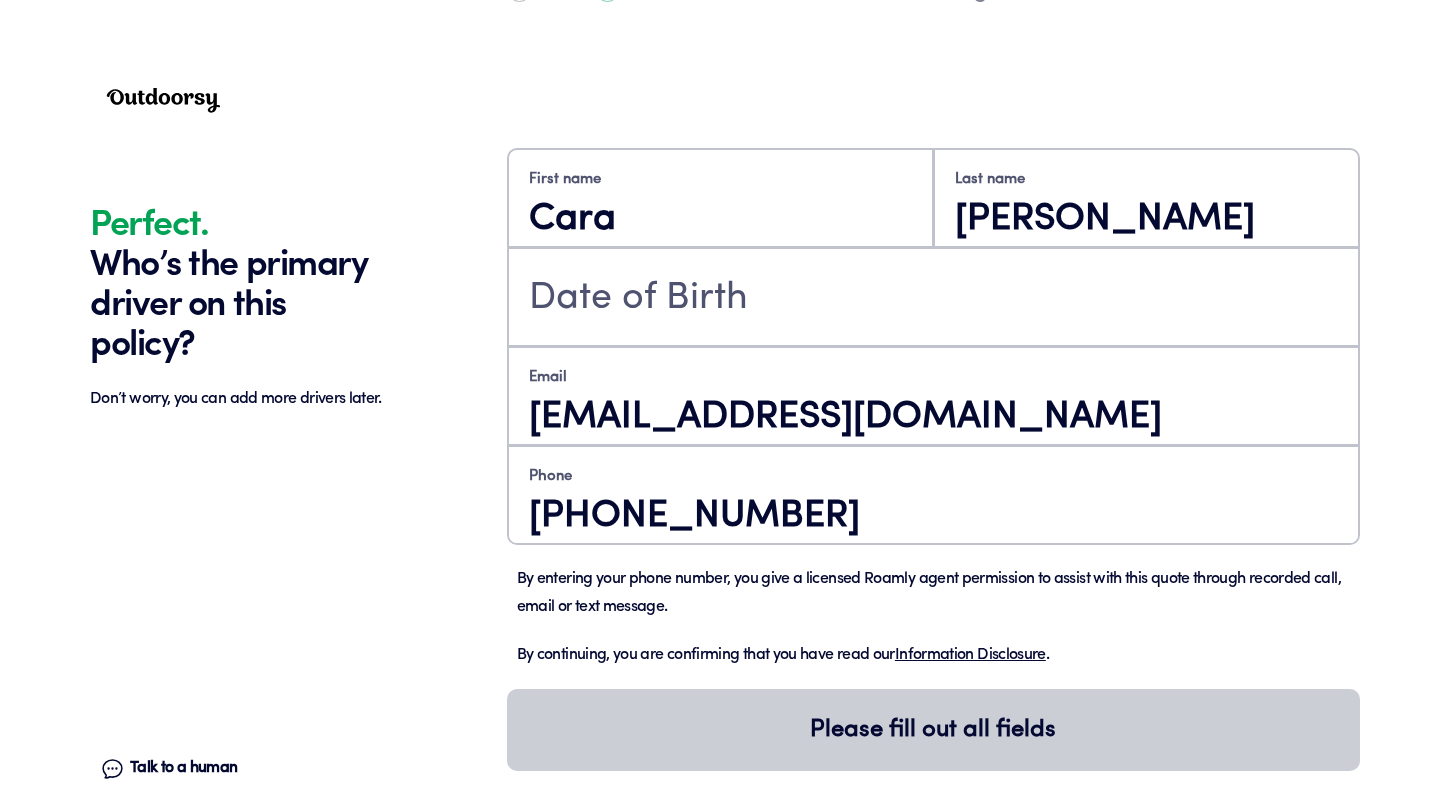 scroll, scrollTop: 1478, scrollLeft: 0, axis: vertical 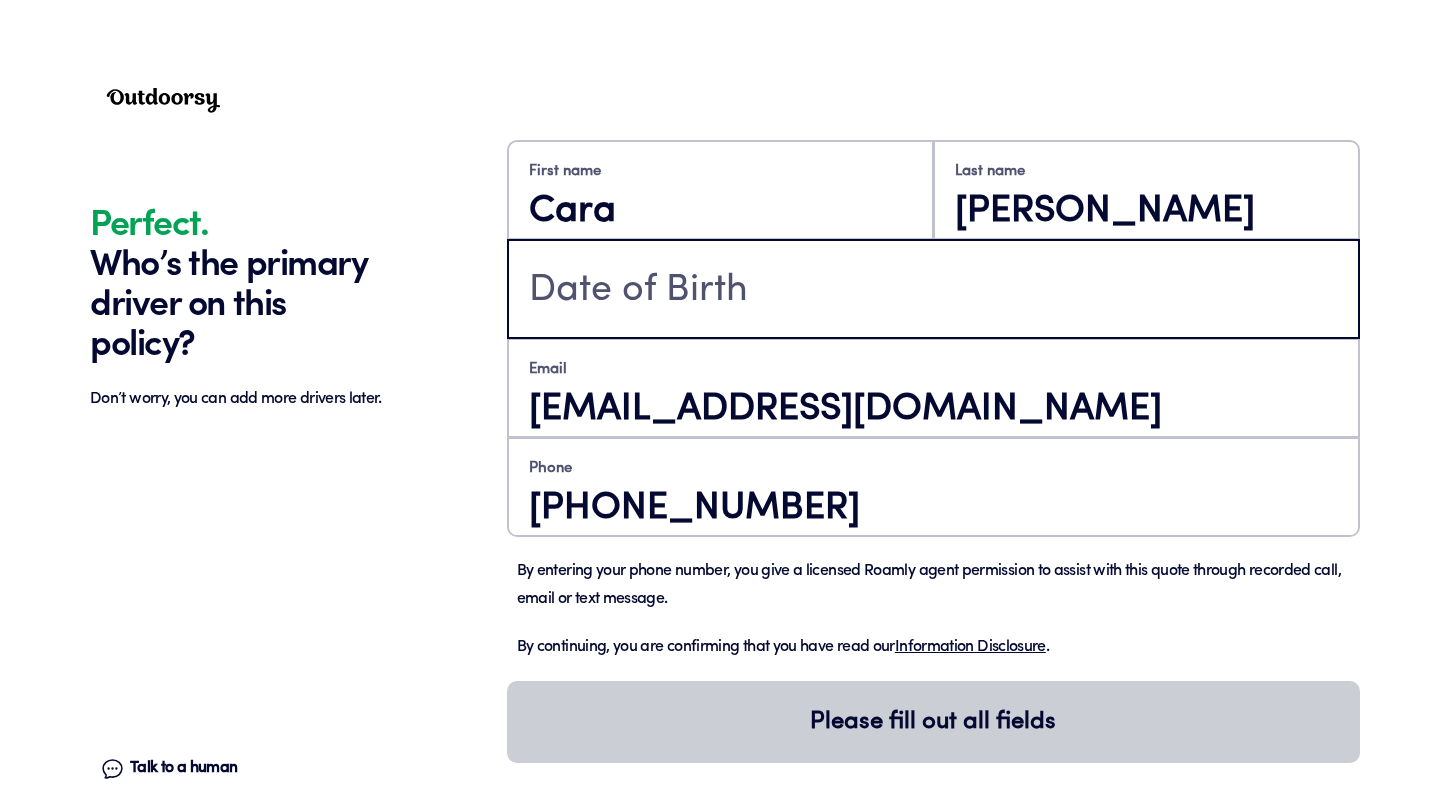 click at bounding box center [933, 291] 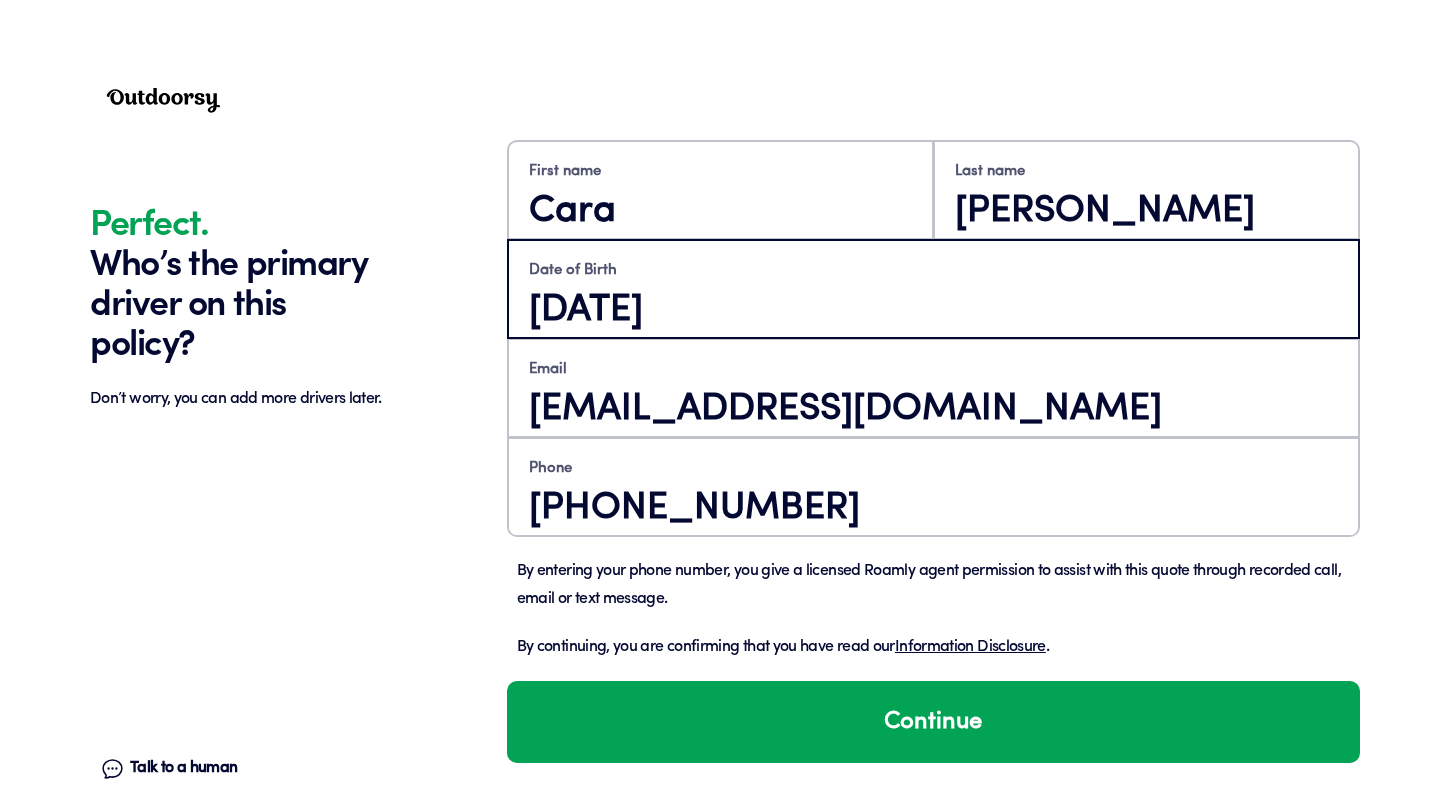 type on "[DATE]" 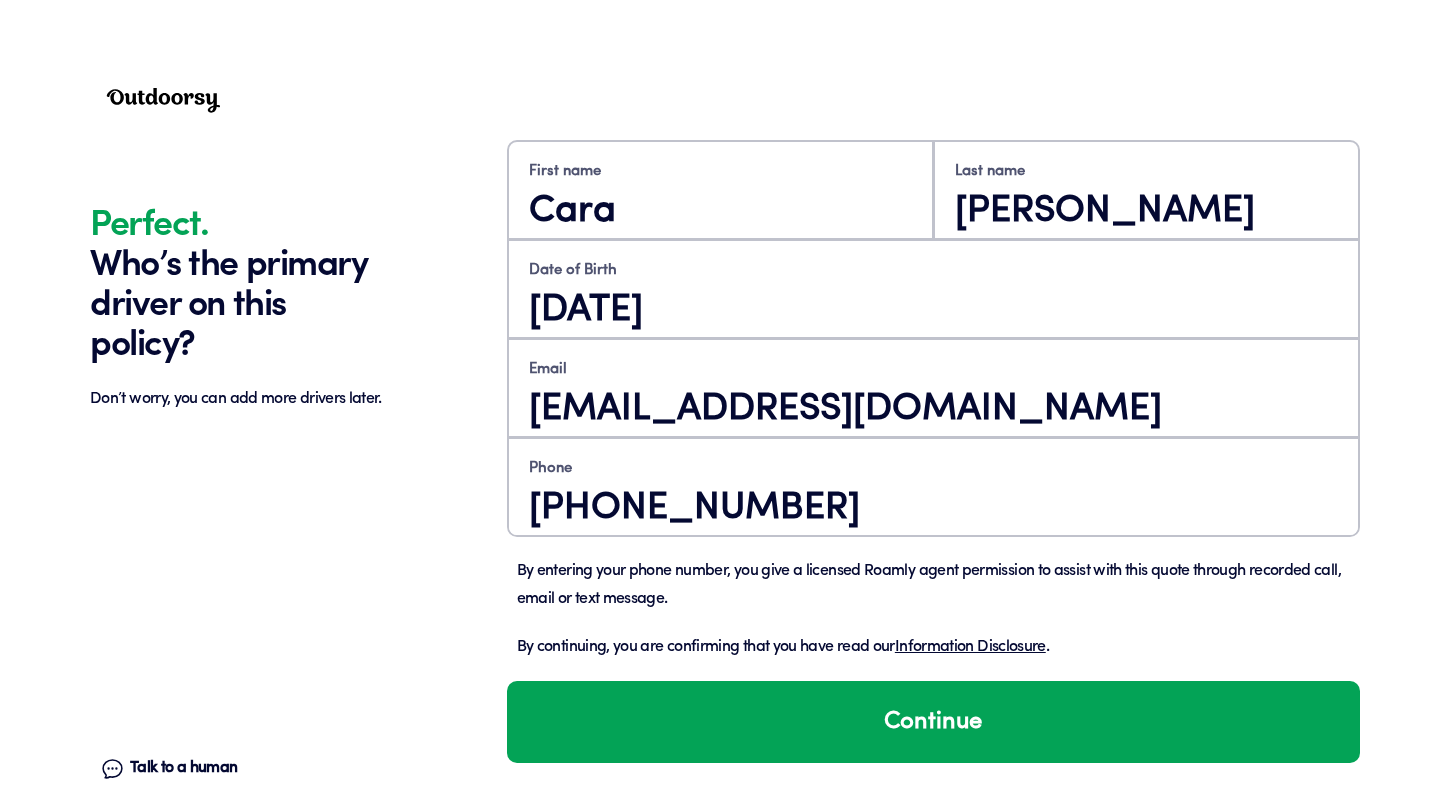 click on "Continue" at bounding box center [933, 722] 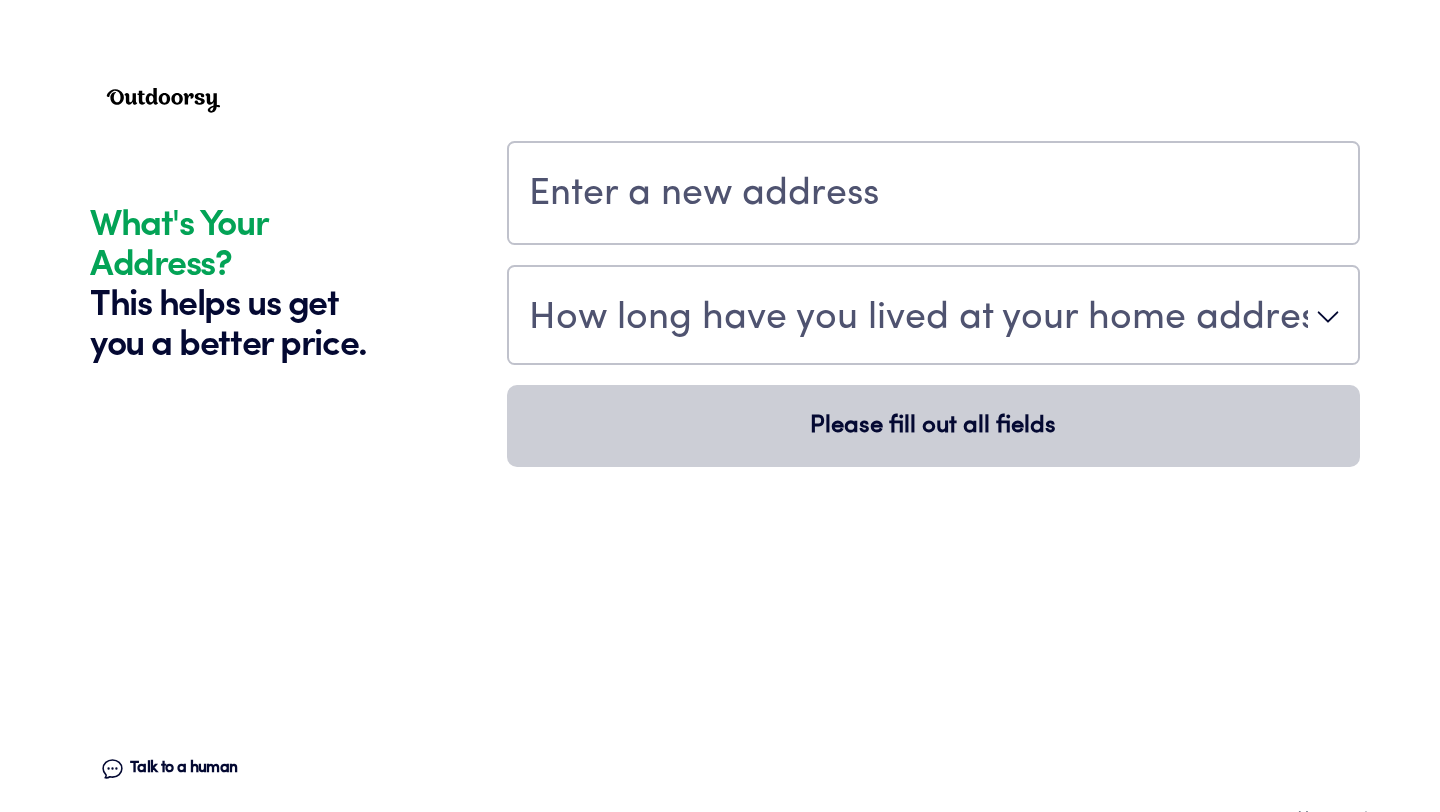 scroll, scrollTop: 2178, scrollLeft: 0, axis: vertical 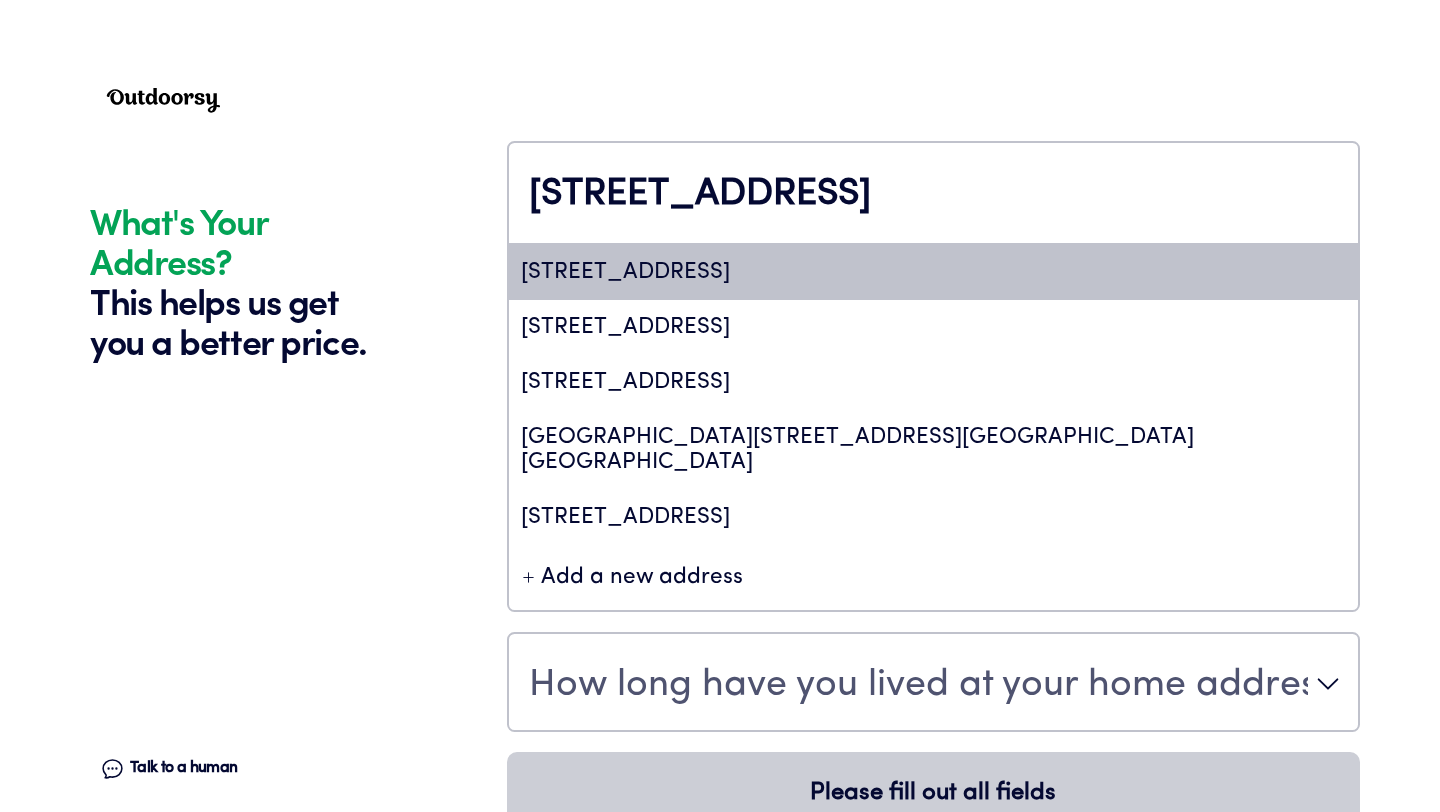 click on "[STREET_ADDRESS]" at bounding box center (933, 272) 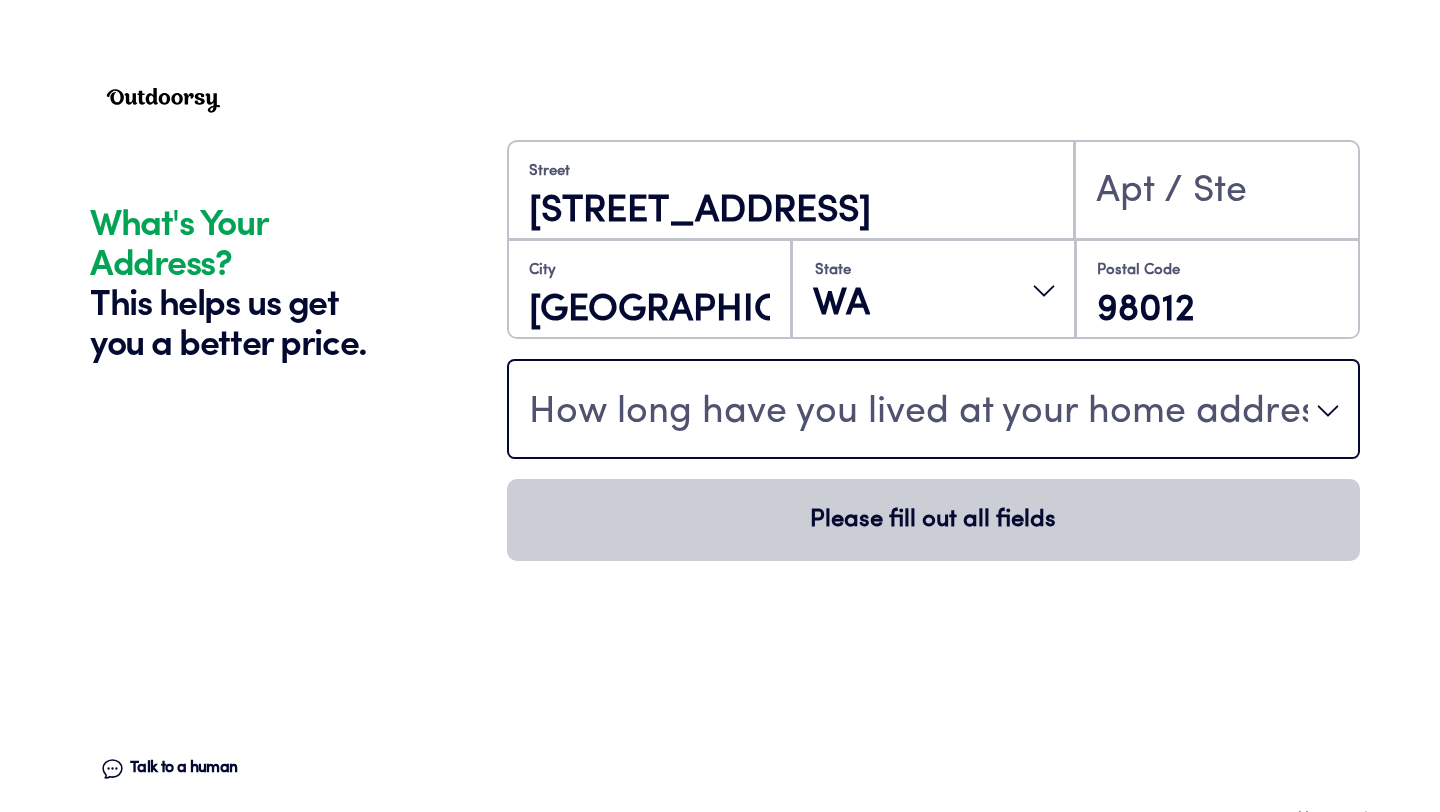 click on "How long have you lived at your home address?" at bounding box center [918, 413] 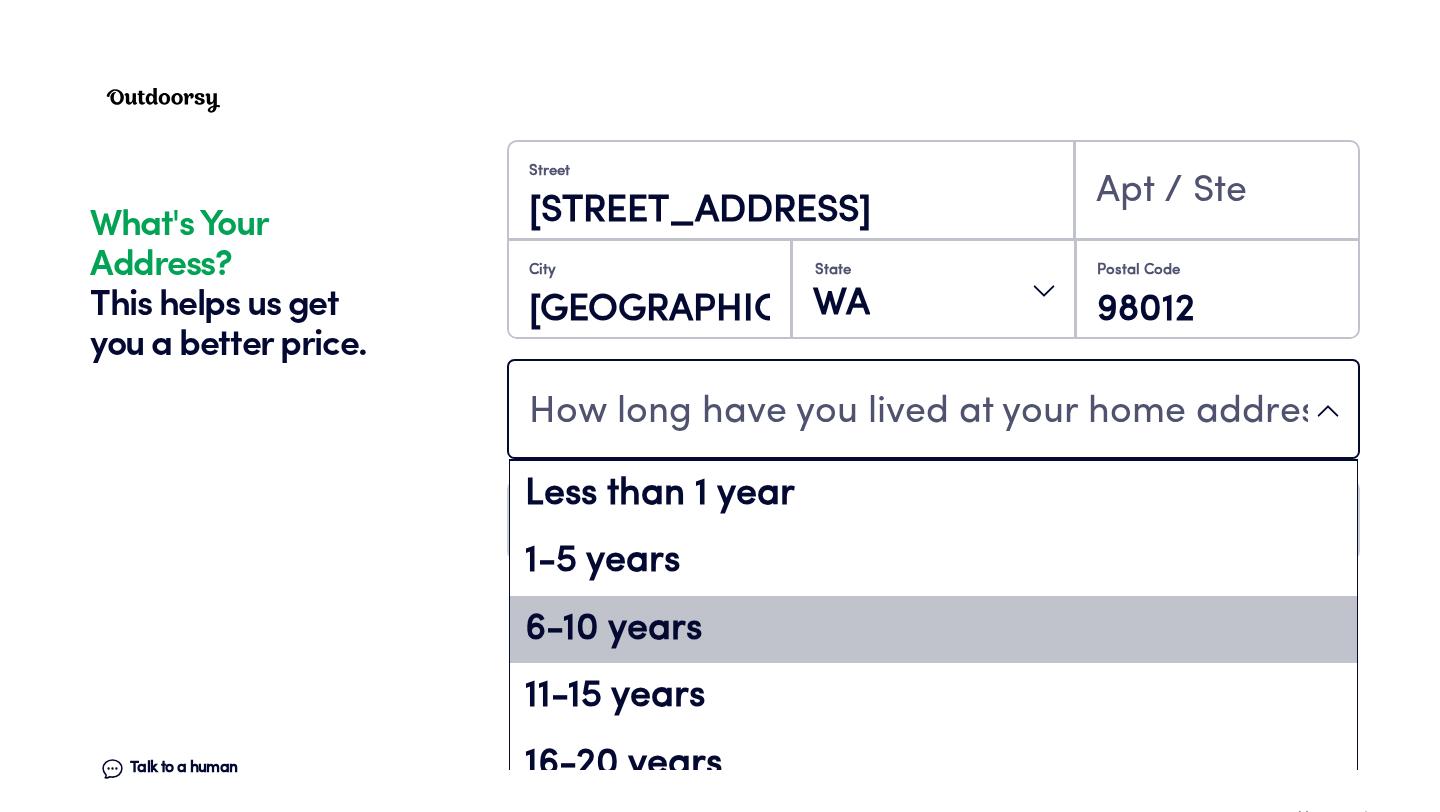 click on "6-10 years" at bounding box center (933, 630) 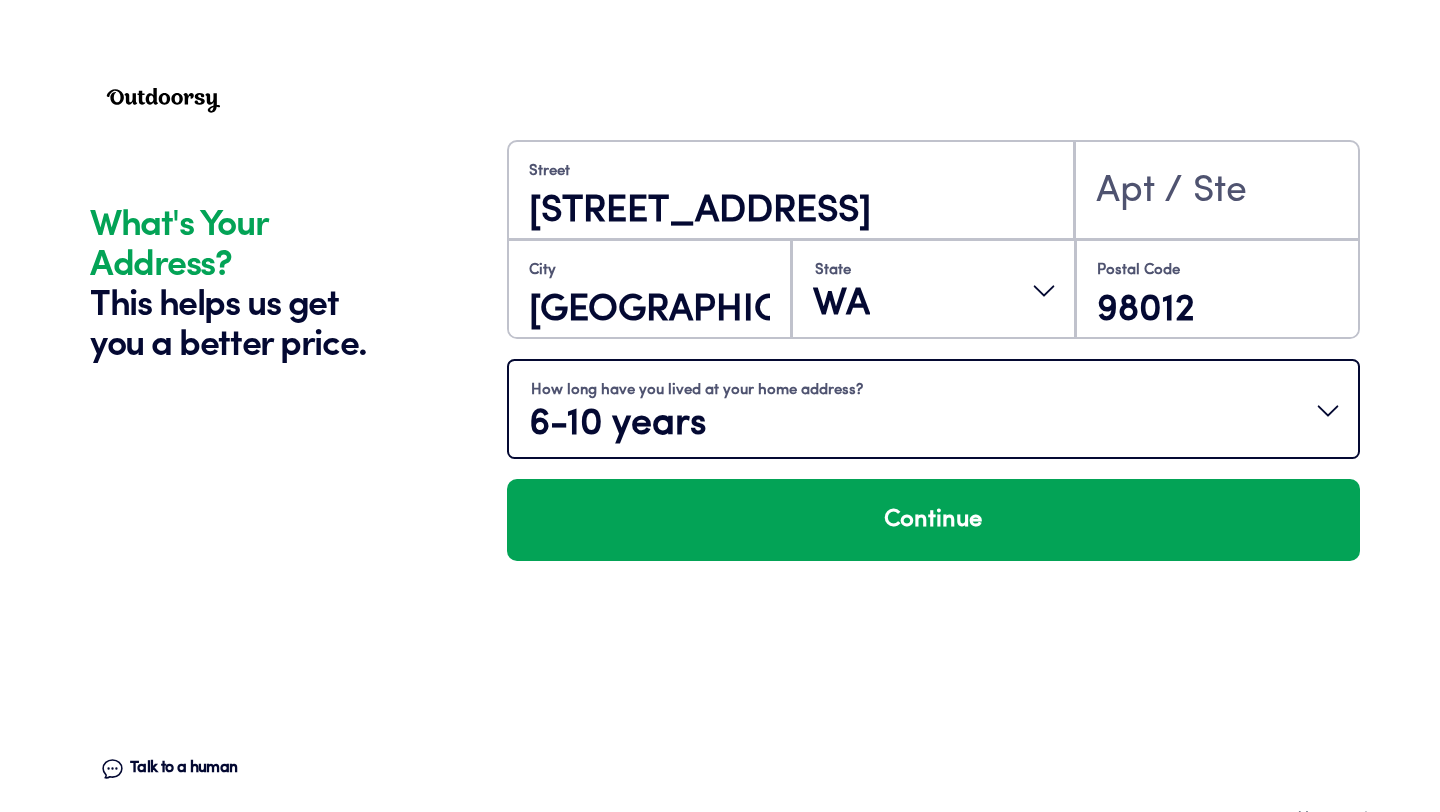 click on "Continue" at bounding box center (933, 520) 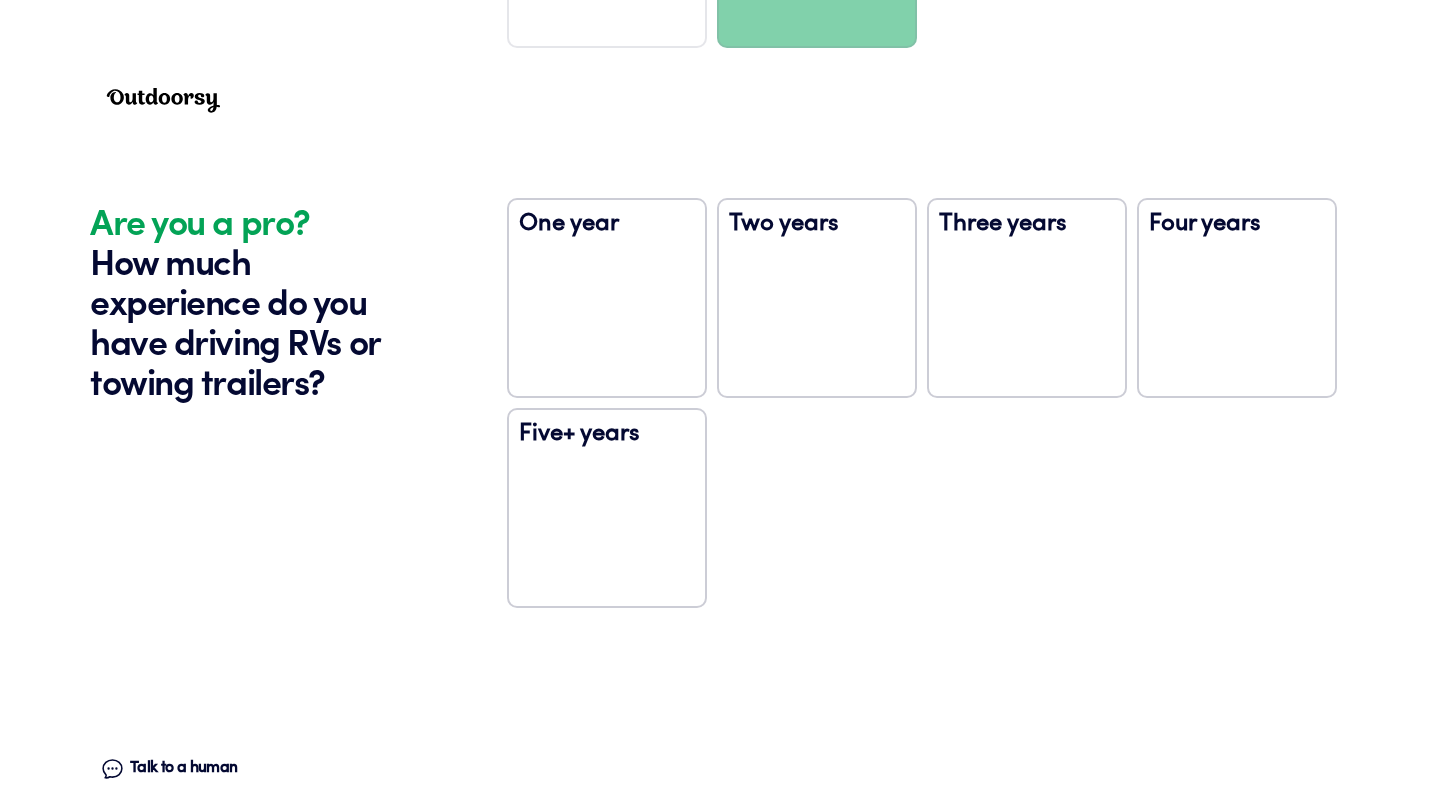 scroll, scrollTop: 3039, scrollLeft: 0, axis: vertical 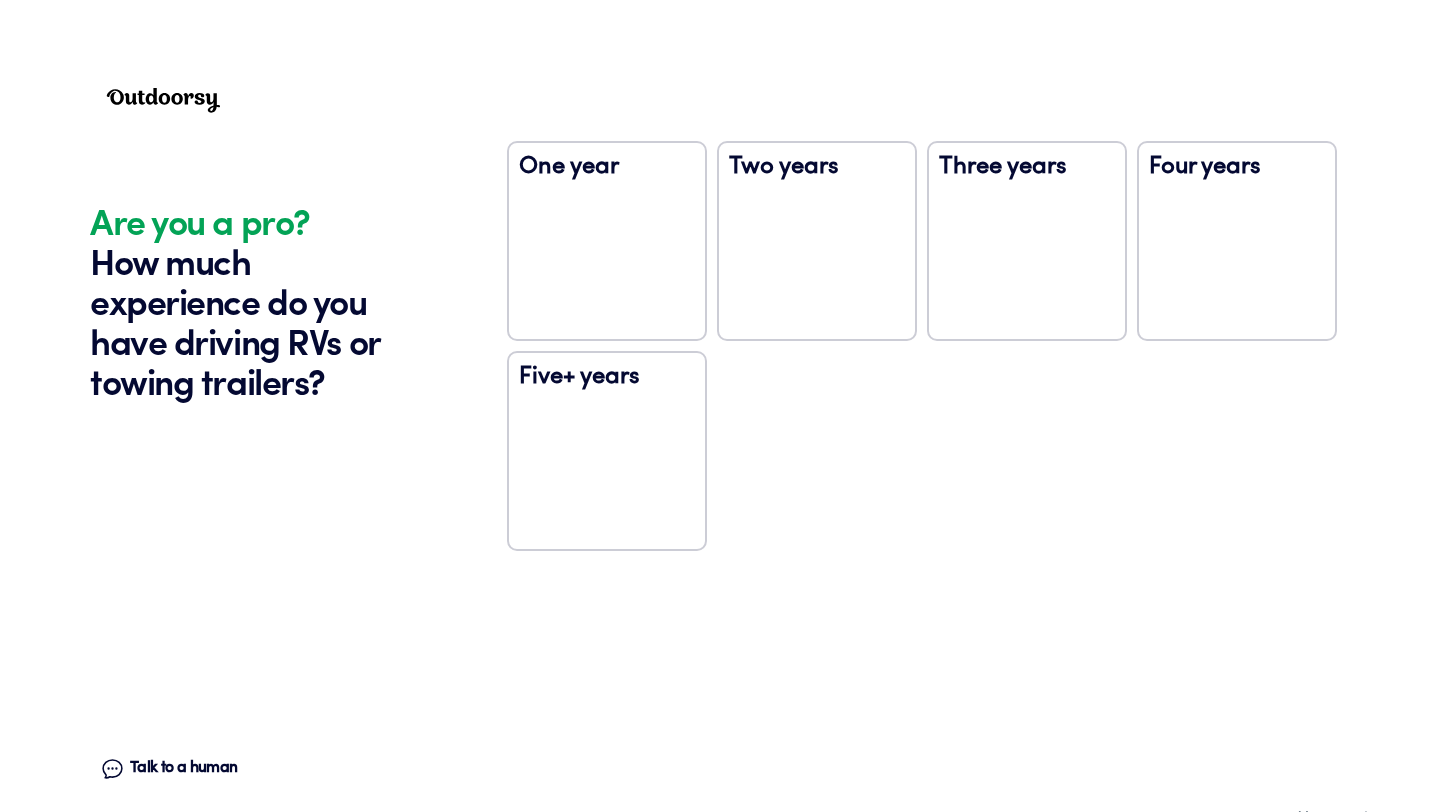 click on "Five+ years" at bounding box center (607, 451) 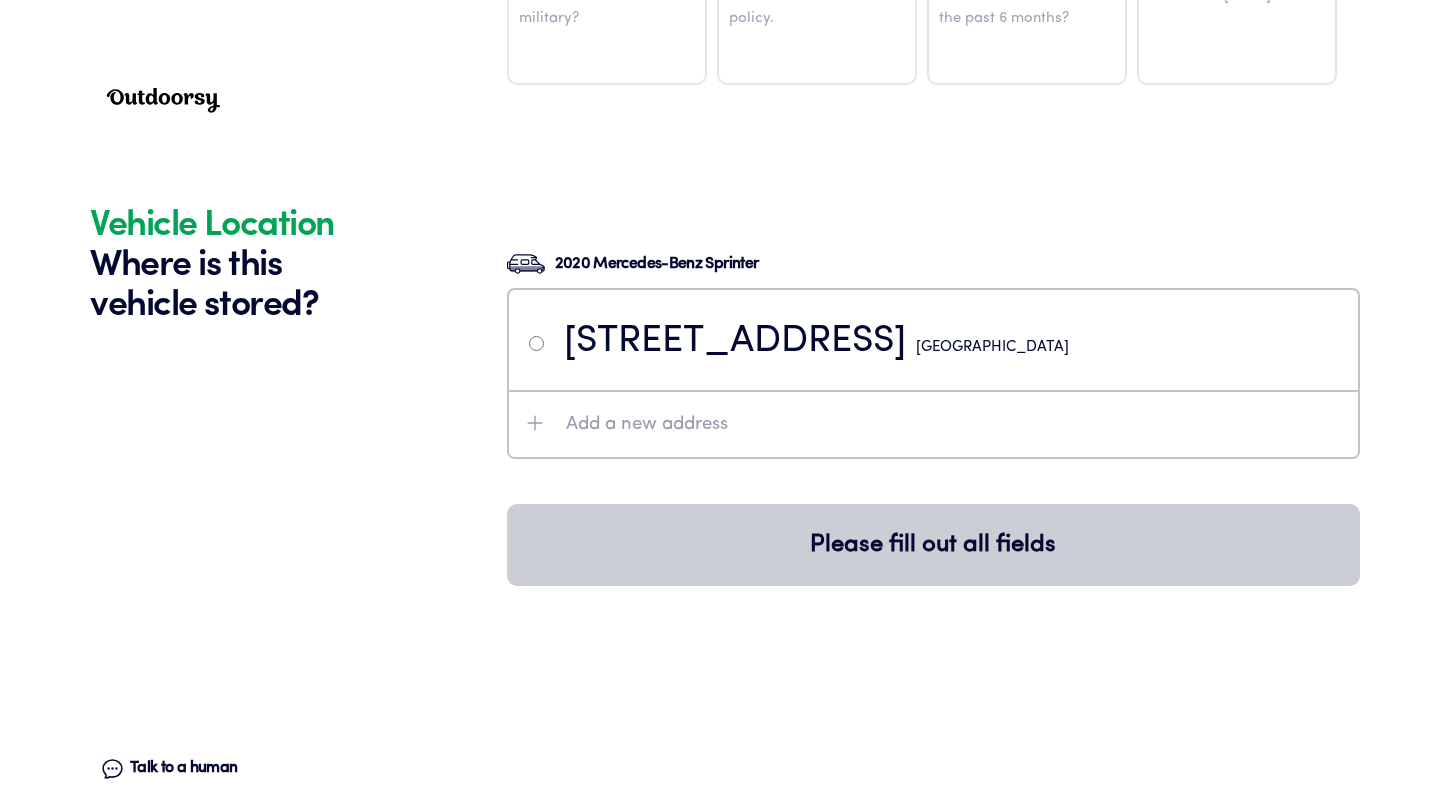 scroll, scrollTop: 3885, scrollLeft: 0, axis: vertical 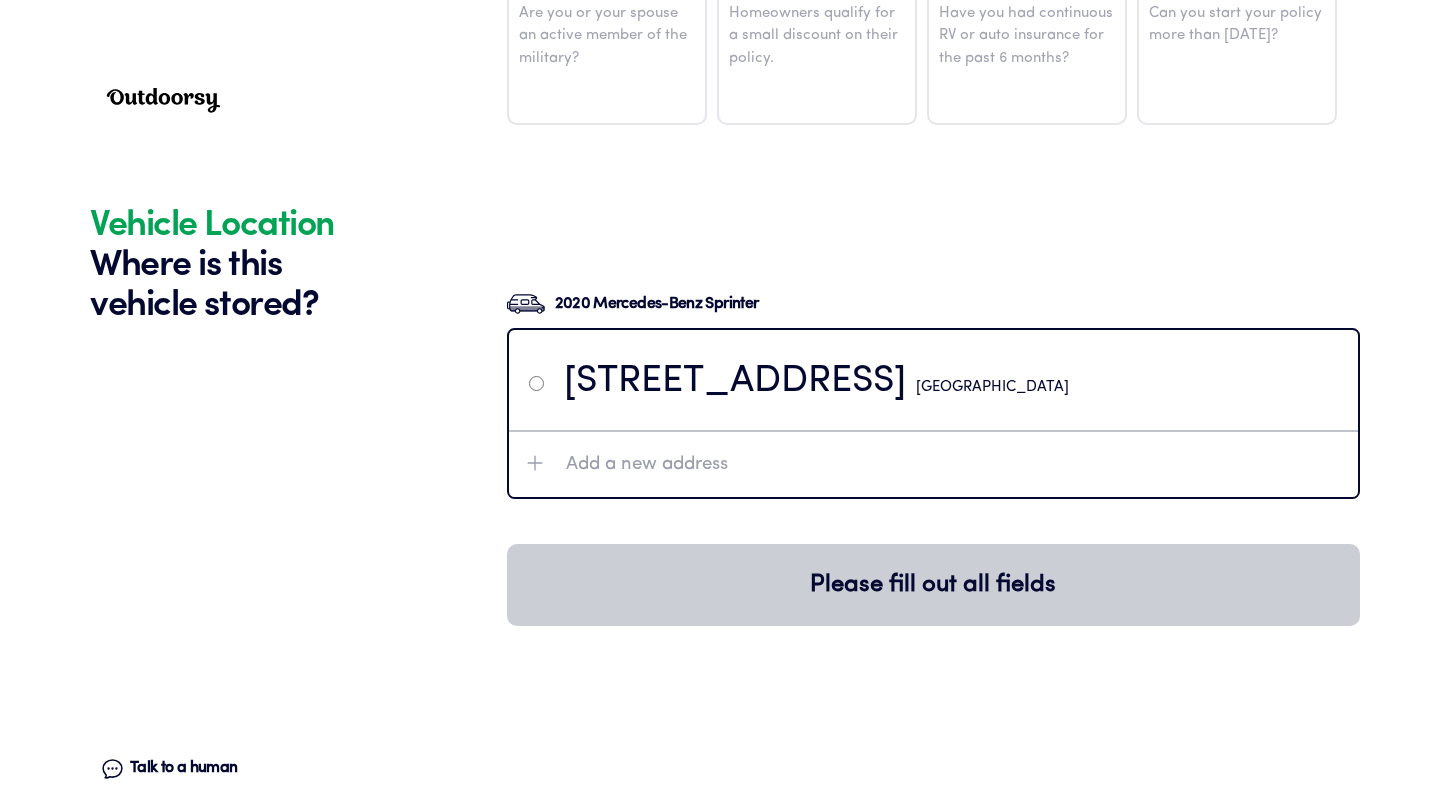 click on "[STREET_ADDRESS]" at bounding box center (816, 382) 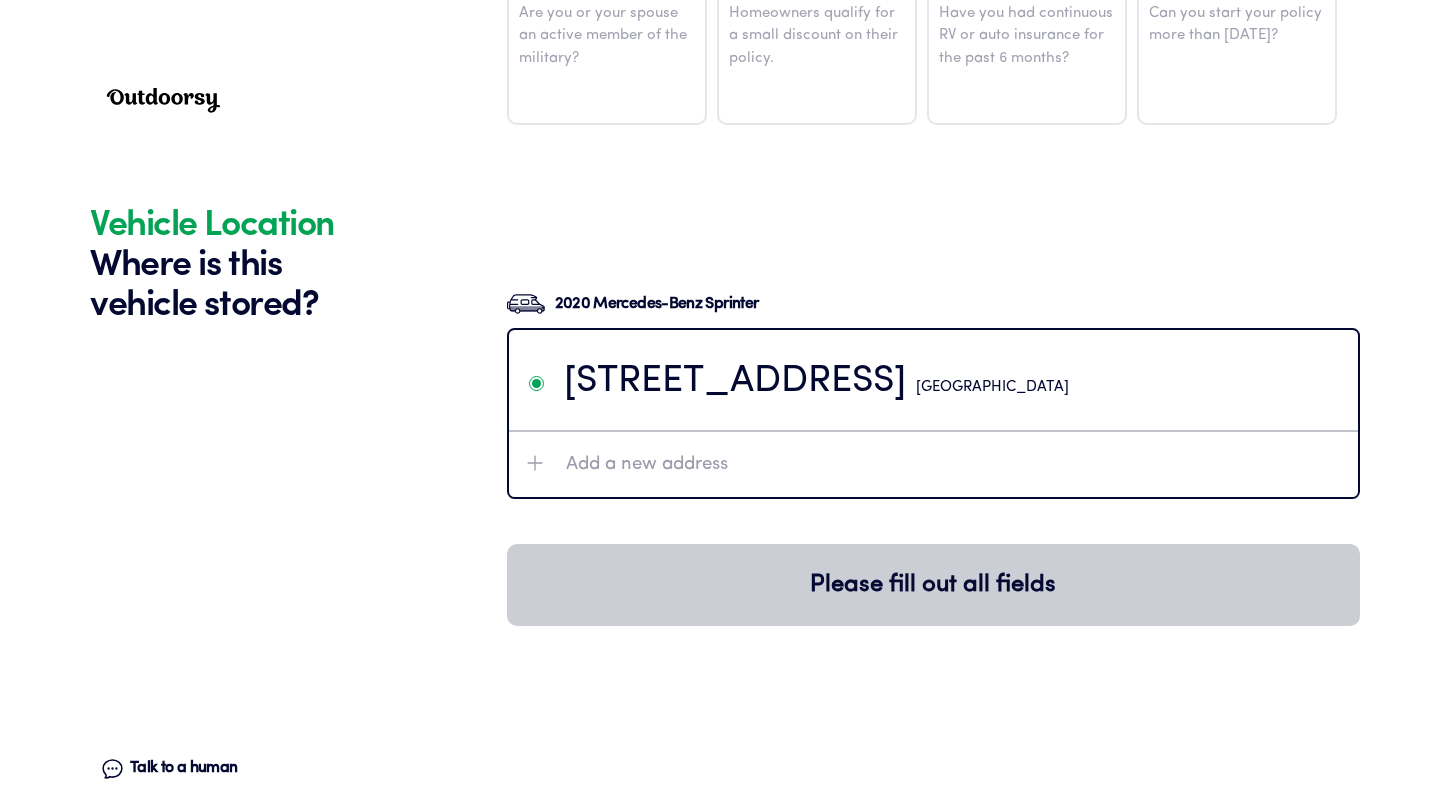 radio on "true" 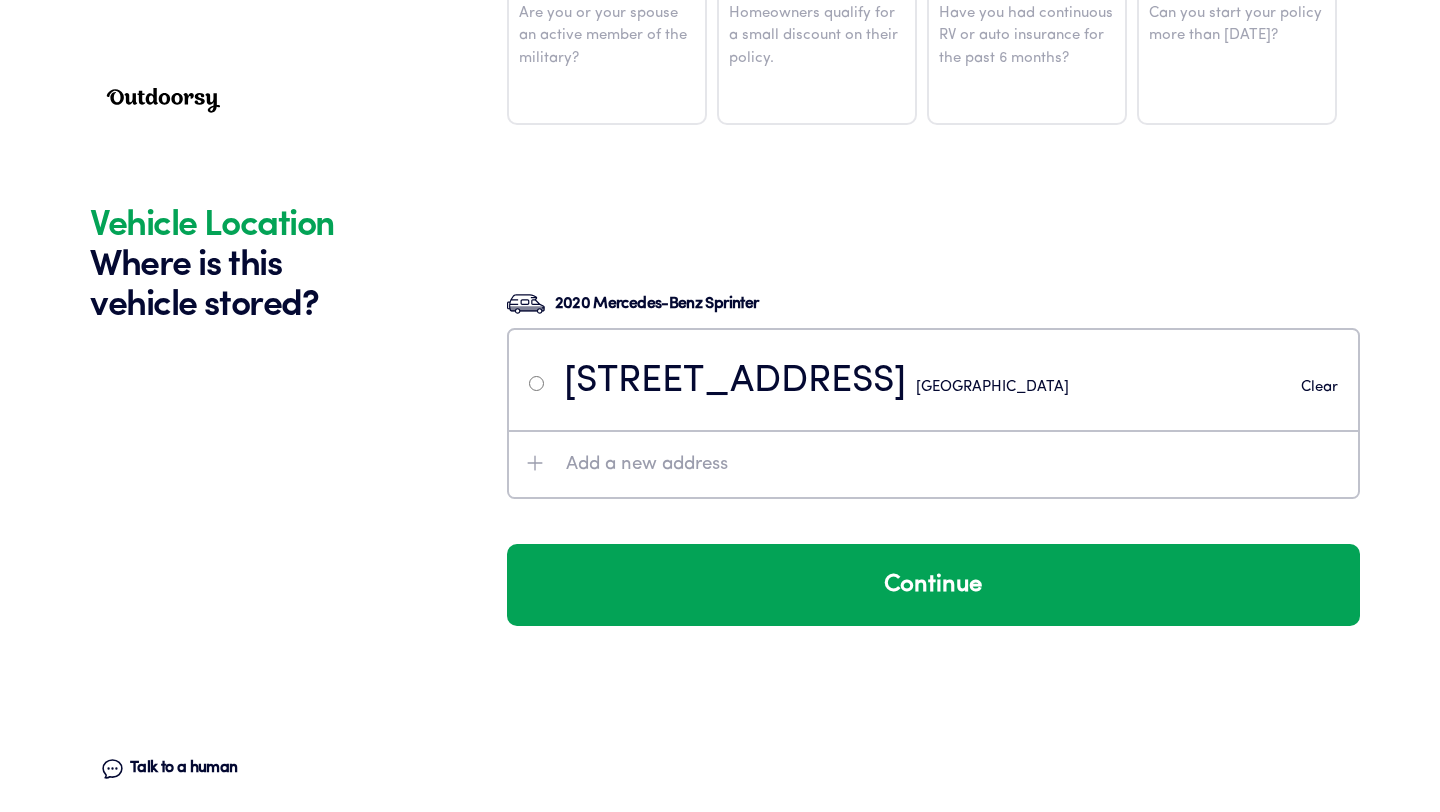 click on "Continue" at bounding box center [933, 585] 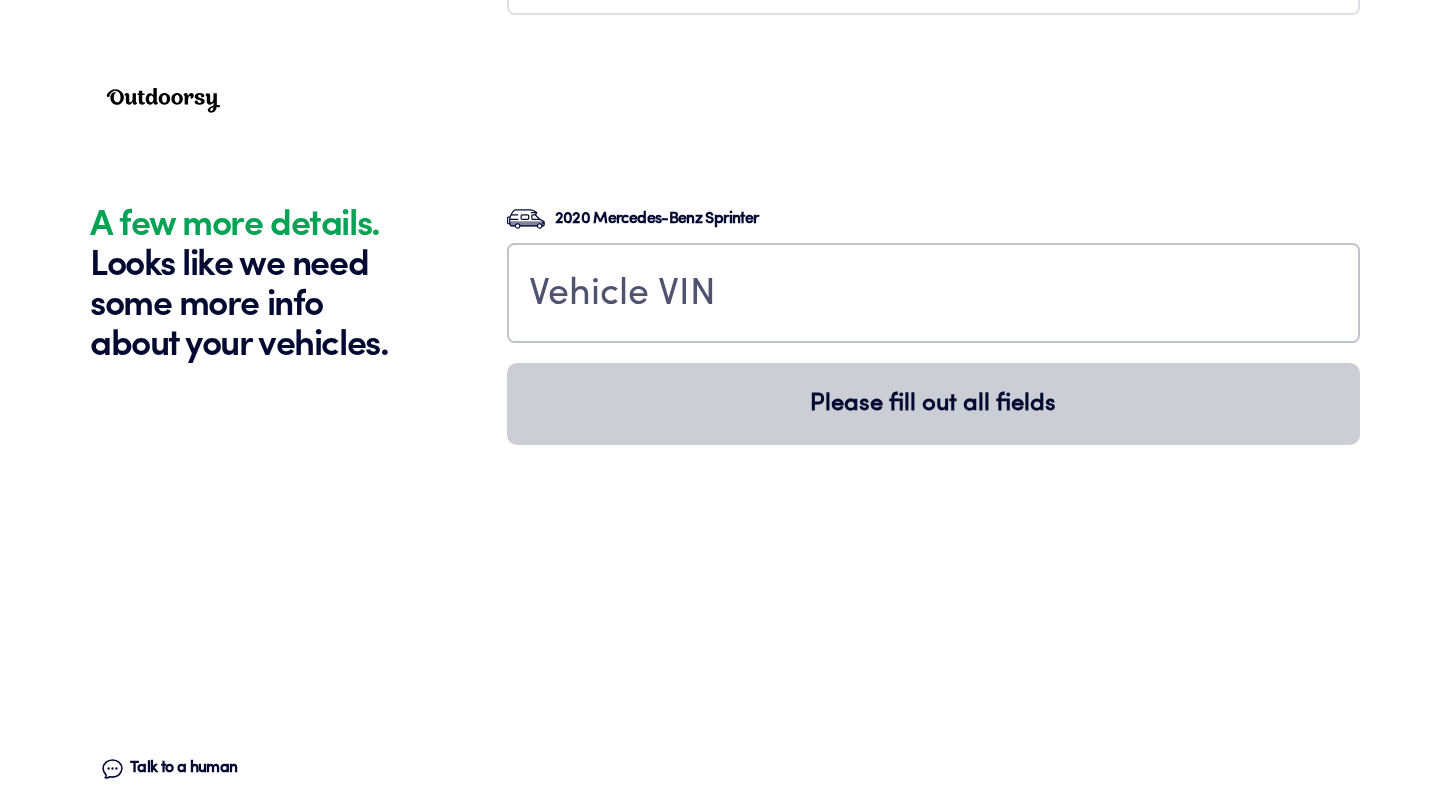 scroll, scrollTop: 4458, scrollLeft: 0, axis: vertical 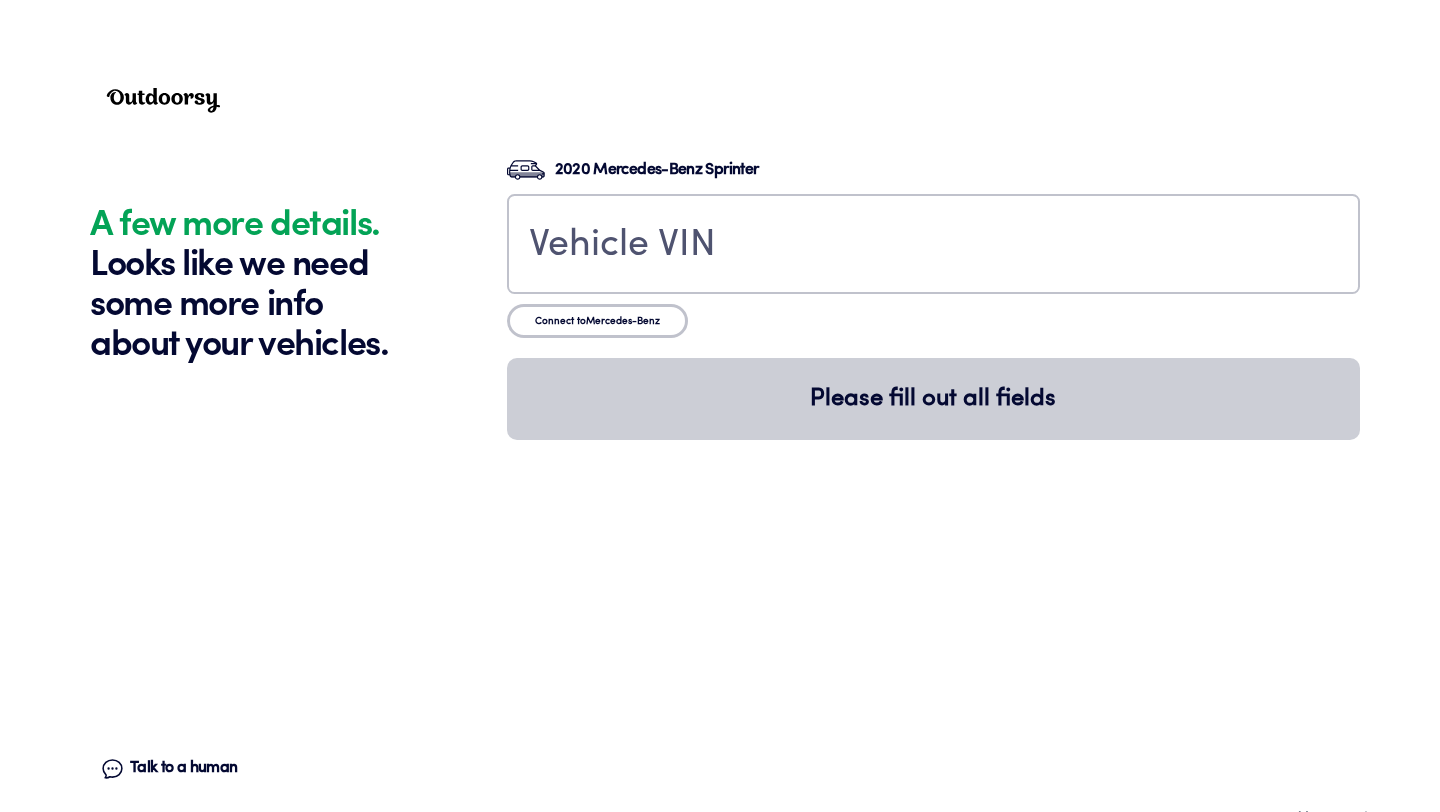 click at bounding box center (933, 244) 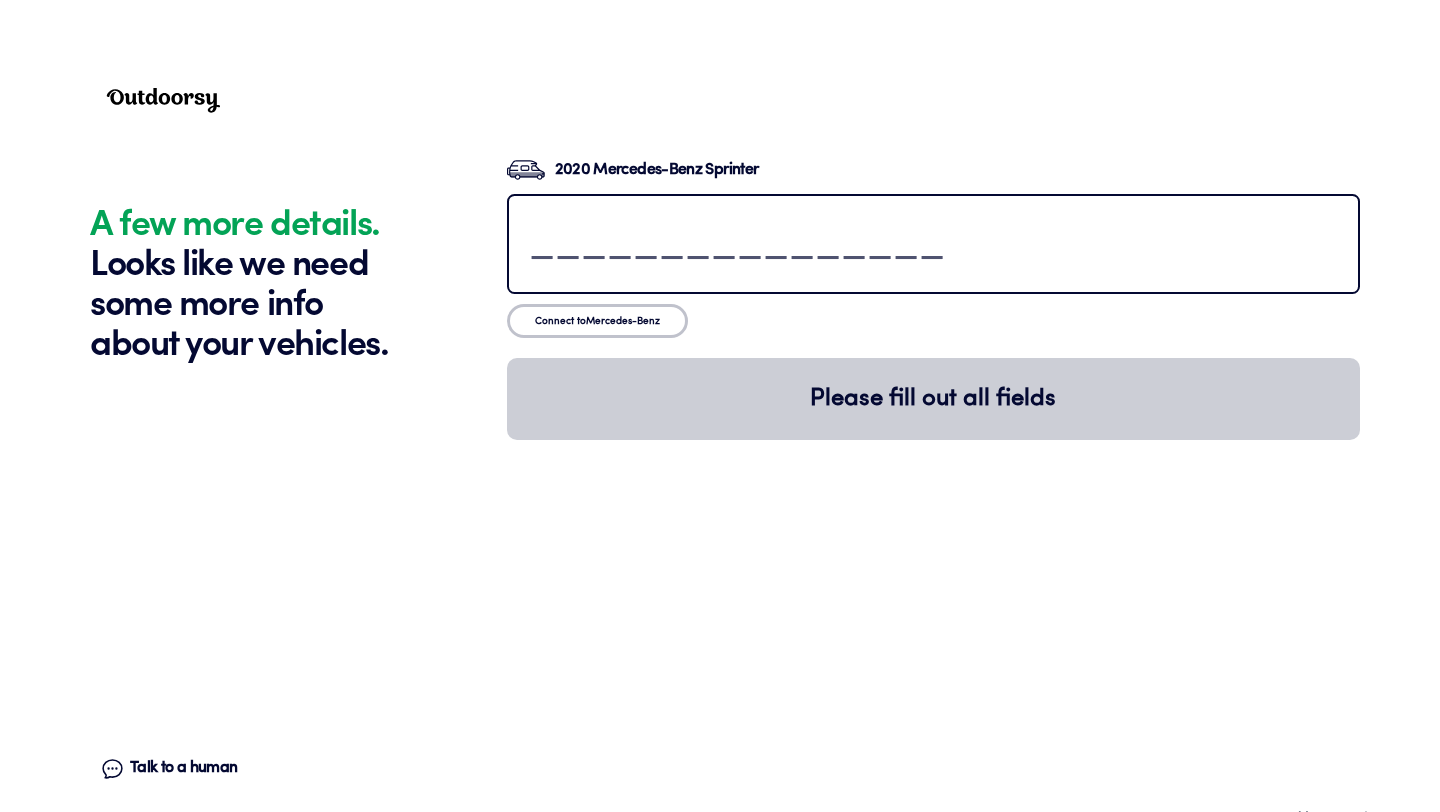 paste on "Hereares0metripre" 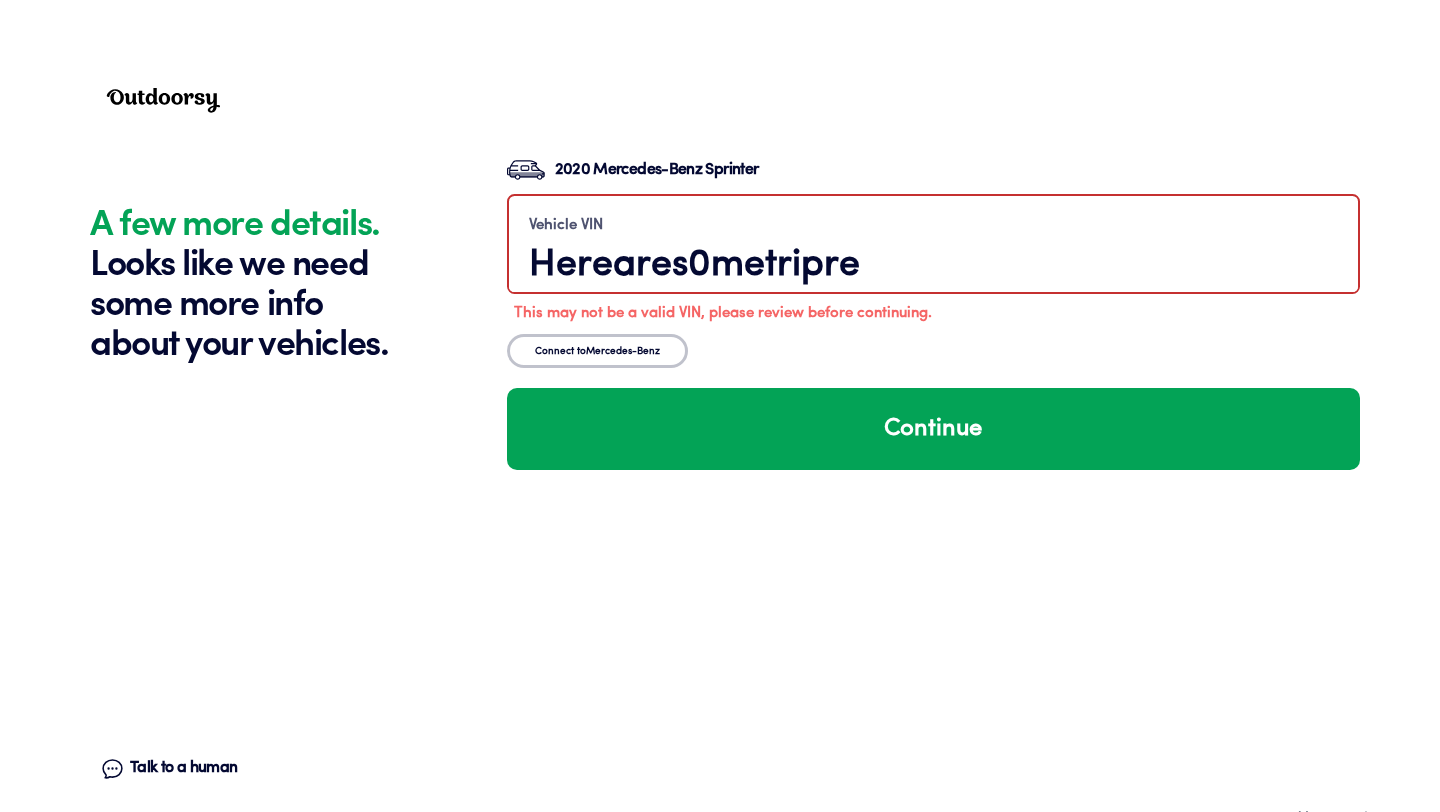 drag, startPoint x: 908, startPoint y: 268, endPoint x: 395, endPoint y: 265, distance: 513.0088 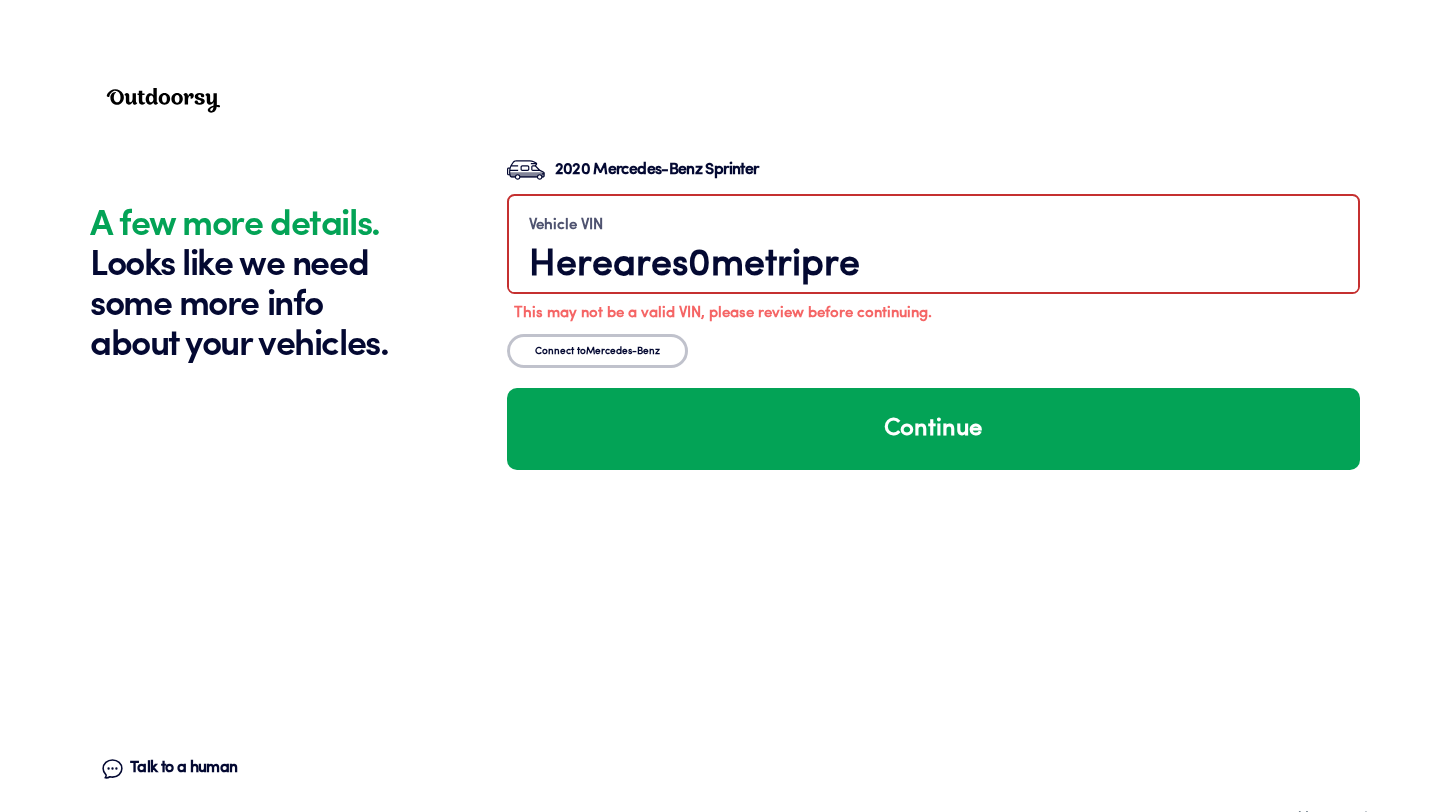 click on "A few more details. Looks like we need some more info about your vehicles. Talk to a human Chat 1 2 3 4+ Edit How many RVs or Trailers do you want to cover? Year [DATE] Make Mercedes-Benz Model Sprinter Length 12FT Vehicle type Custom Camper Van Yes No Does your camper van include both a sleeping area and at least one of: a stove top, bathroom area or refrigerator? Actual cash value 89000 Original owner Yes How many nights do you camp in your RV? 0 - 29 nights / year How do you store your RV? Covered Yes No Does this RV have a salvage title? Edit Tell us about your RV. First name [PERSON_NAME] Last name [PERSON_NAME] Date of Birth [DEMOGRAPHIC_DATA] Email [EMAIL_ADDRESS][DOMAIN_NAME] Phone [PHONE_NUMBER] By entering your phone number, you give a licensed Roamly agent permission to assist with this quote through recorded call, email or text message. By continuing, you are confirming that you have read our  Information Disclosure . Edit Who’s the primary driver on this policy? [STREET_ADDRESS] Clear 6-10 years" at bounding box center (720, -1839) 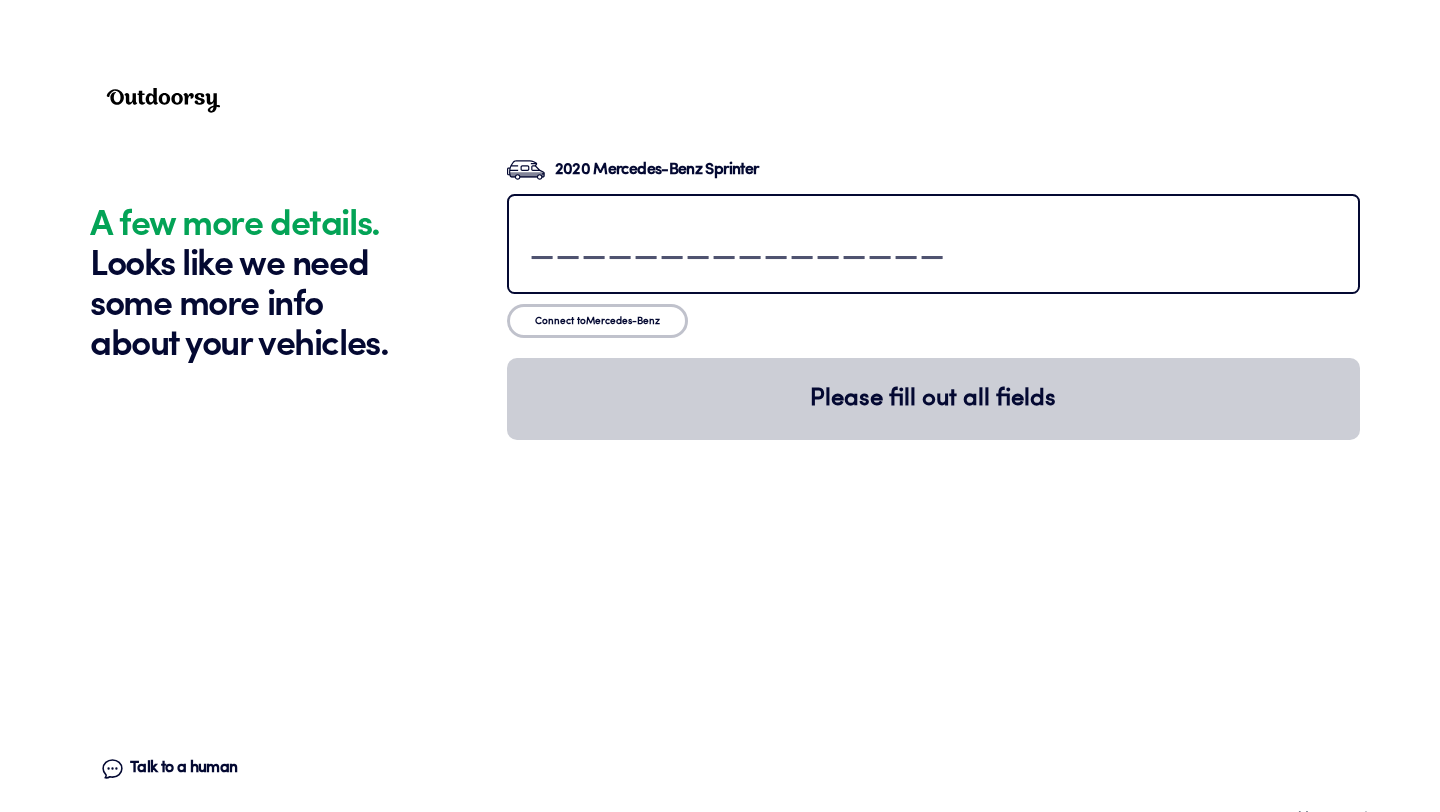 paste on "Hereares0metripre" 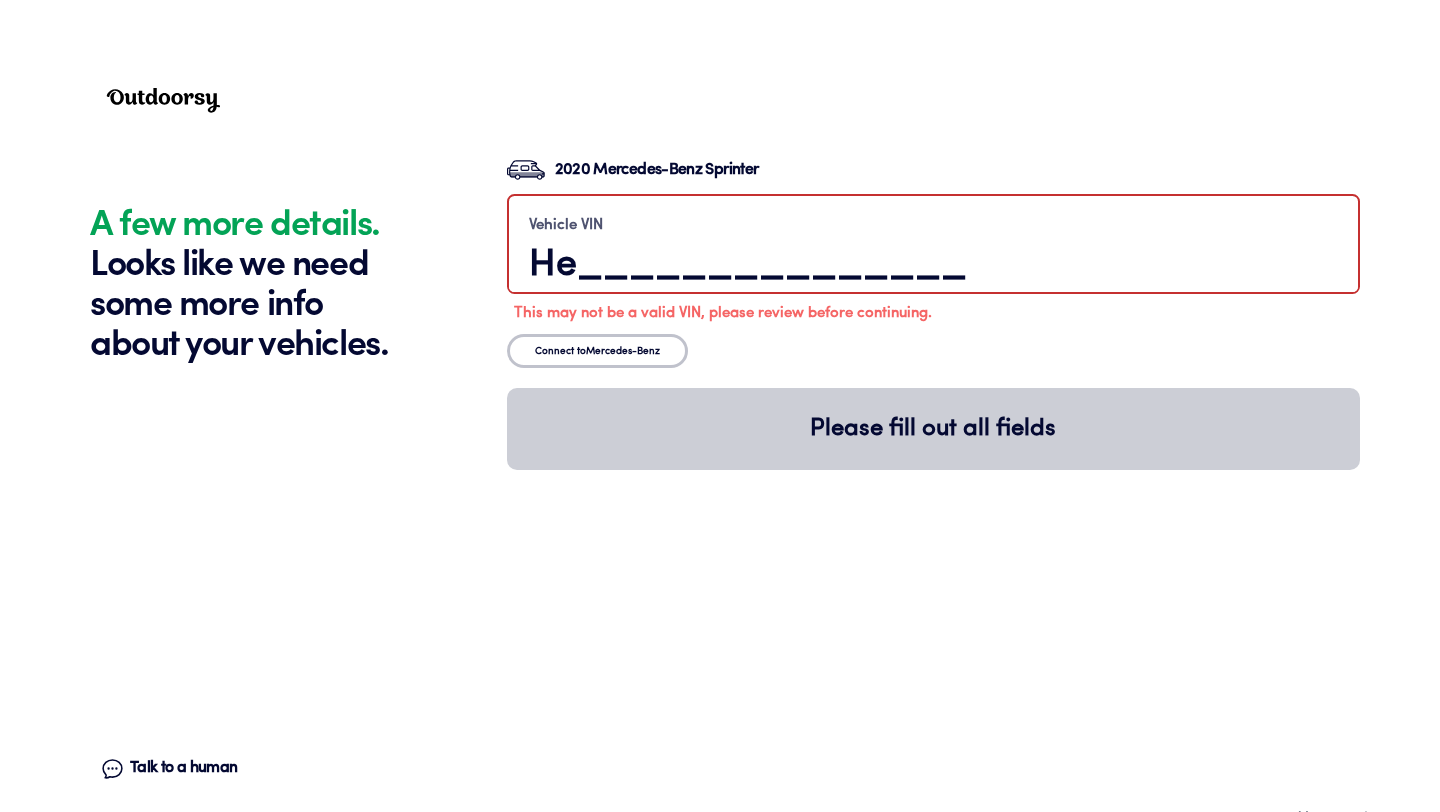 type on "H________________" 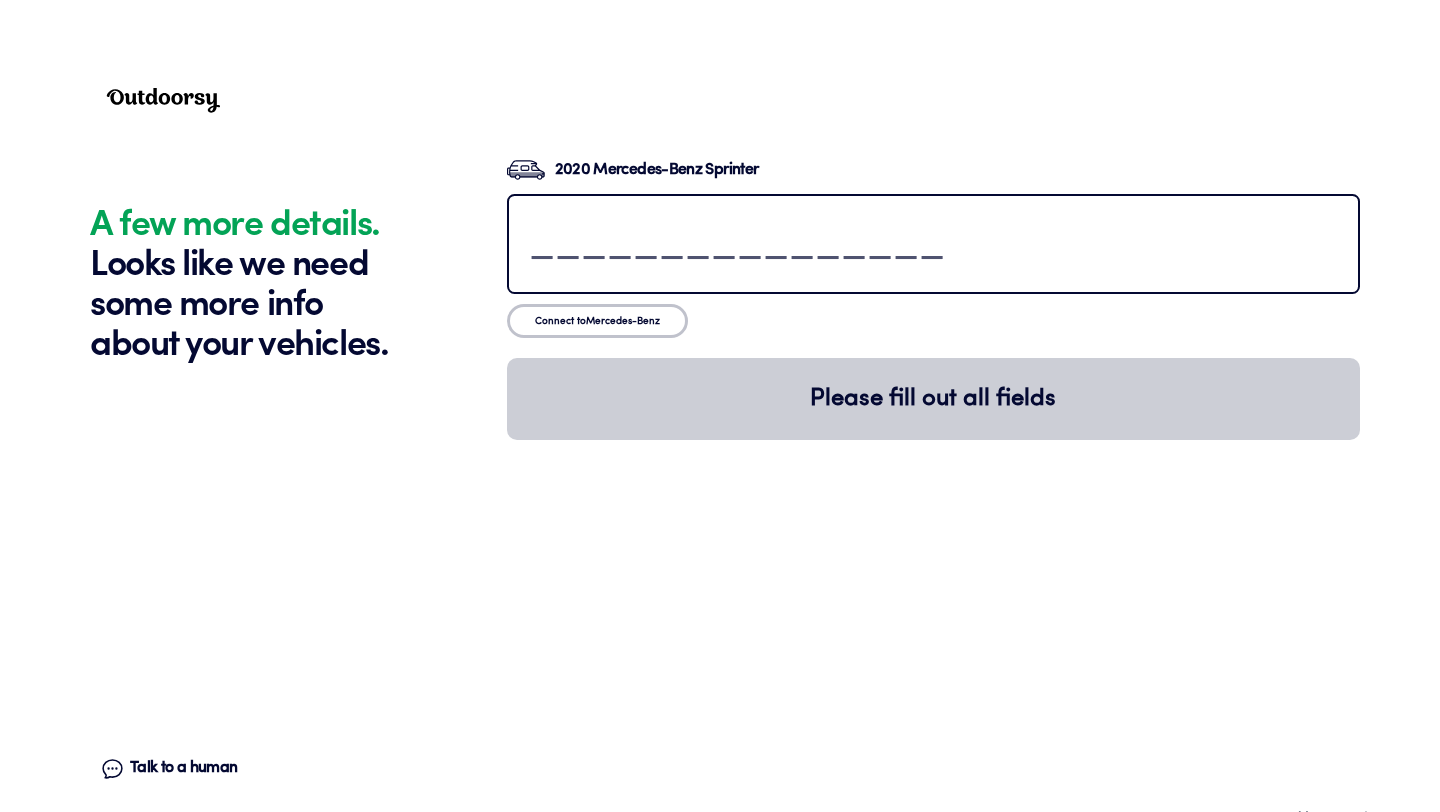 paste on "[US_VEHICLE_IDENTIFICATION_NUMBER]" 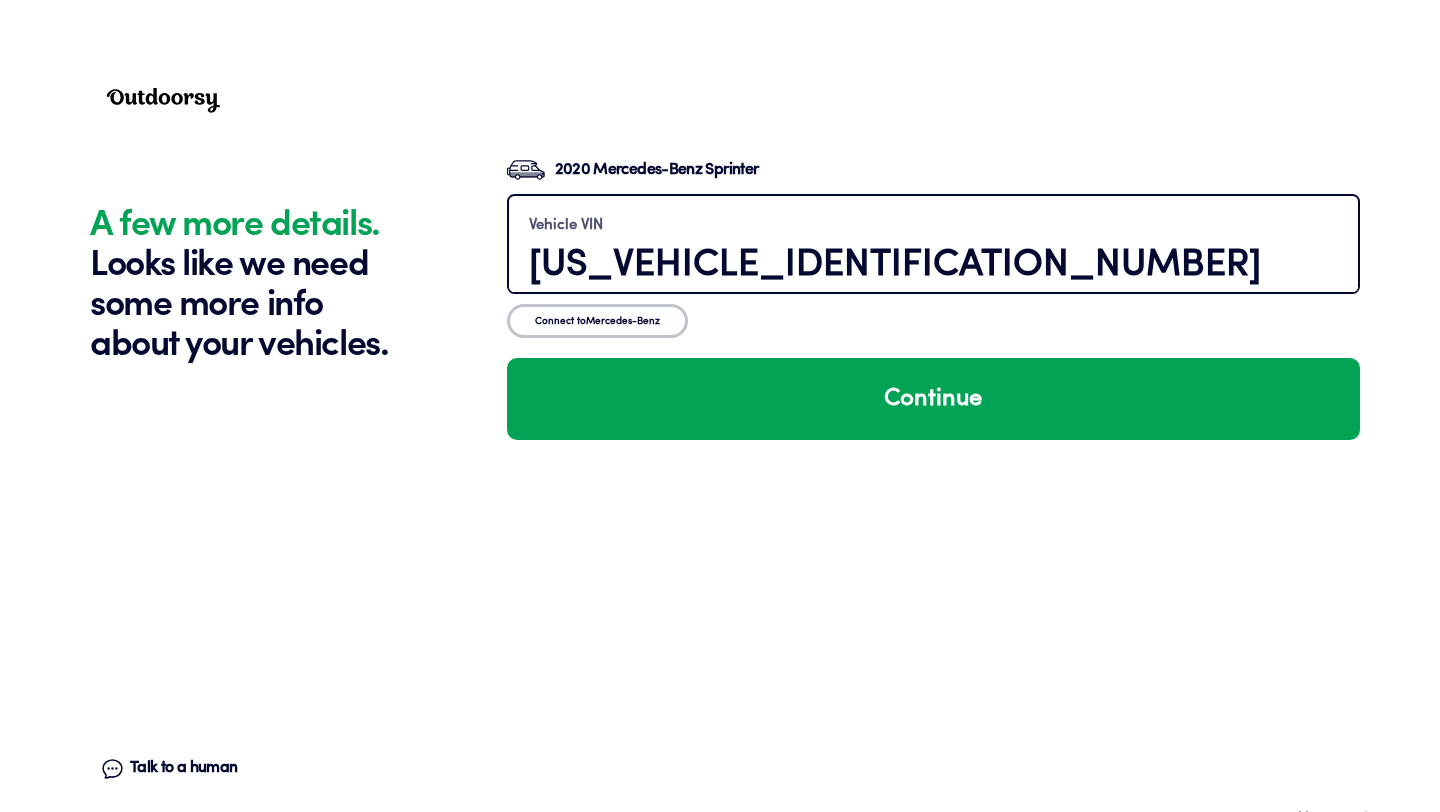 type on "[US_VEHICLE_IDENTIFICATION_NUMBER]" 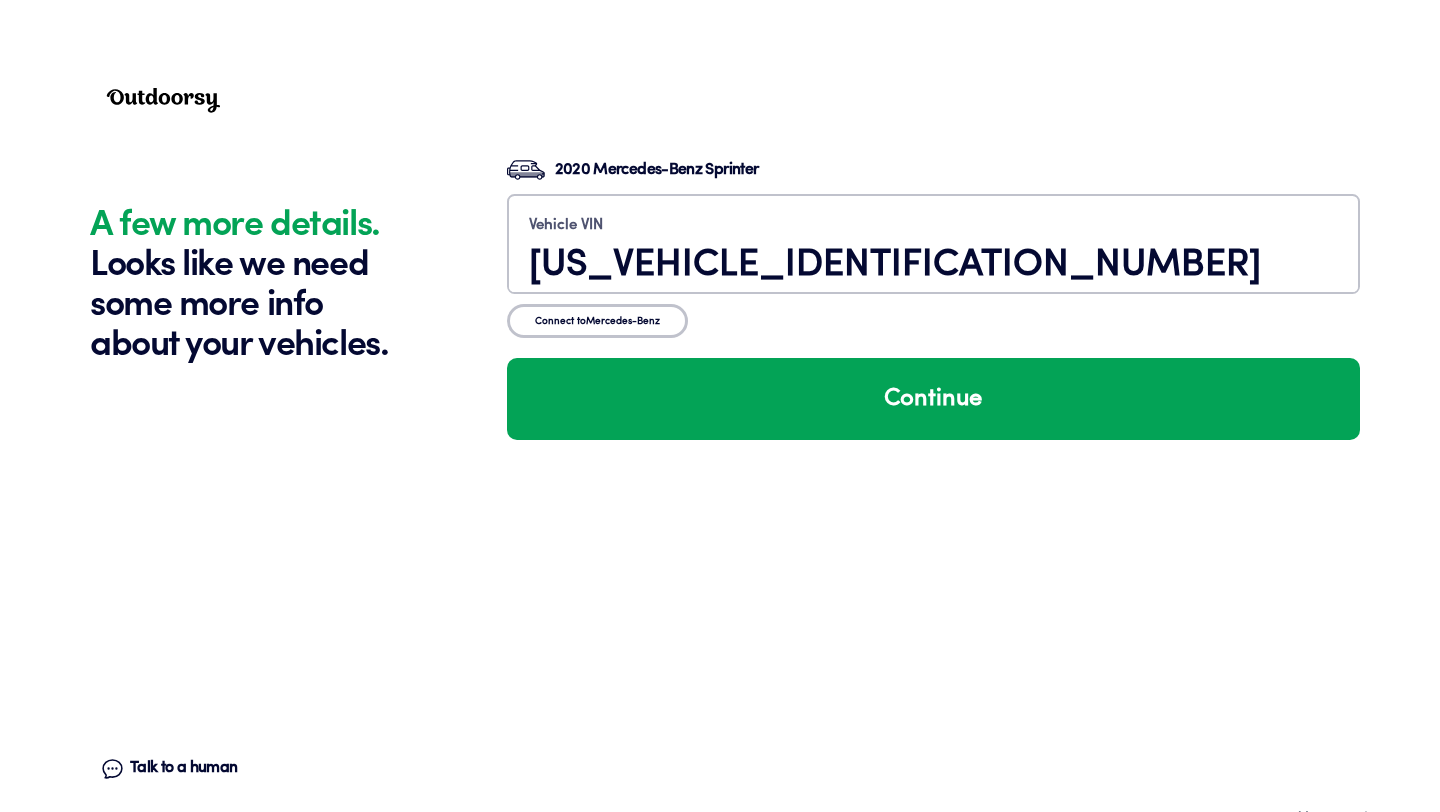 click on "Continue" at bounding box center [933, 399] 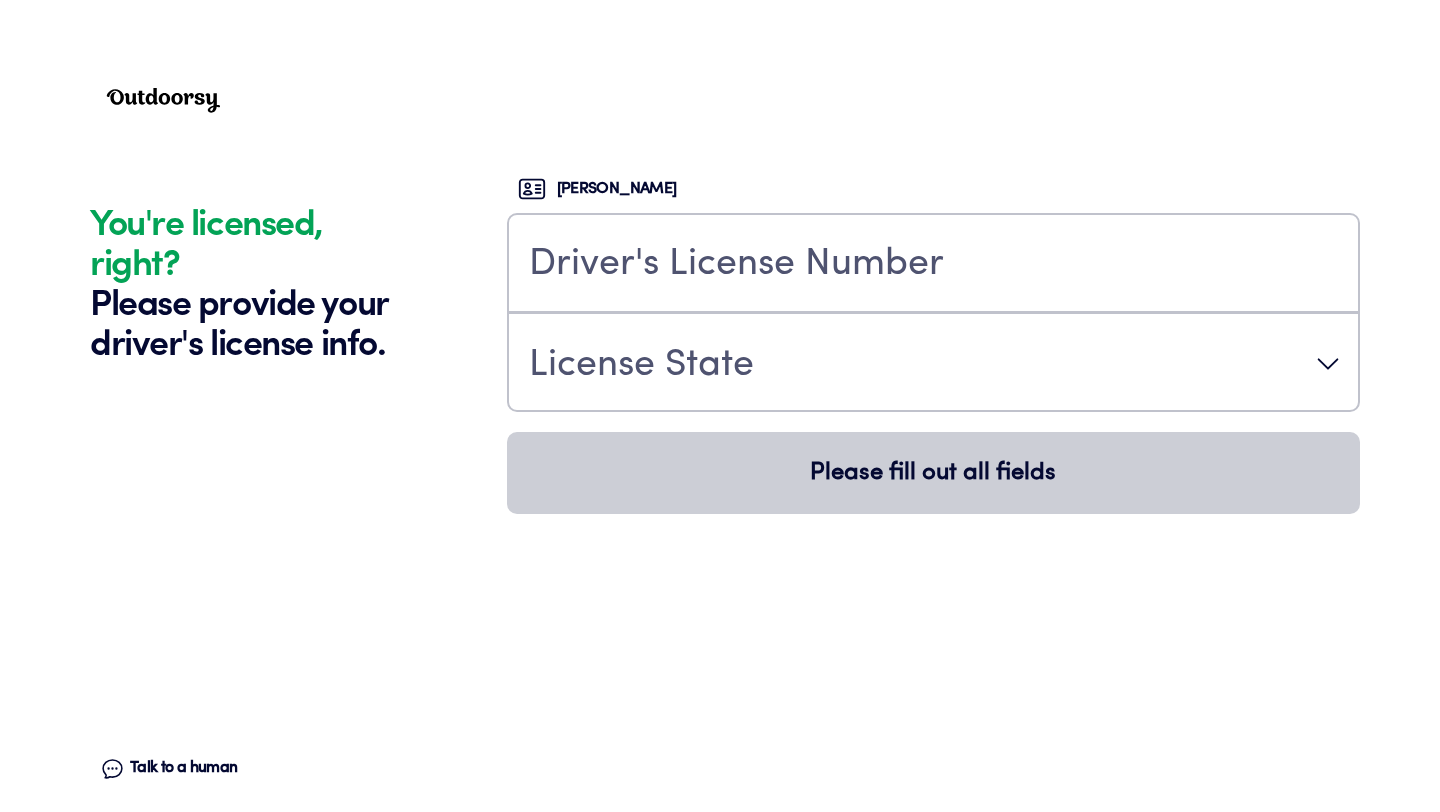 scroll, scrollTop: 4845, scrollLeft: 0, axis: vertical 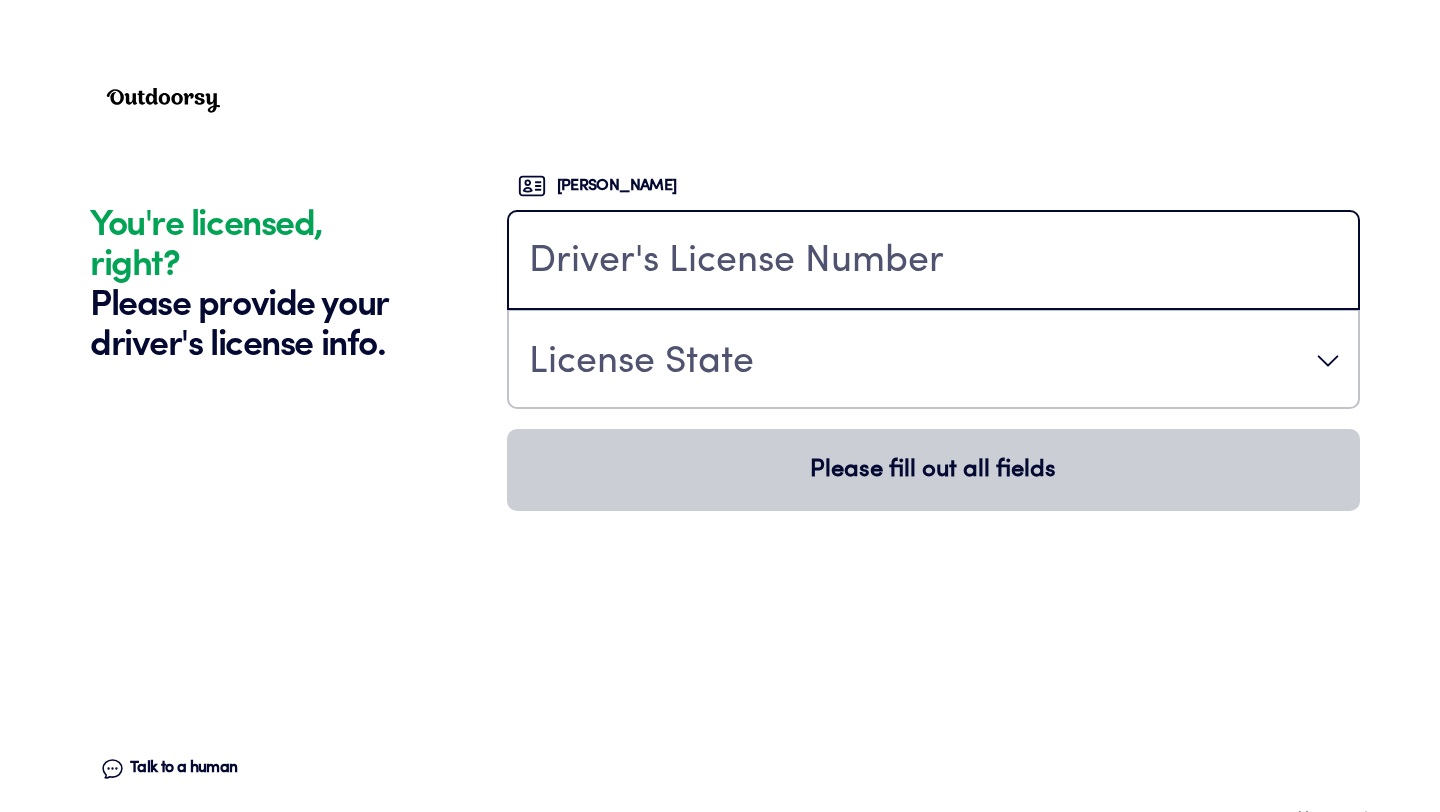 click at bounding box center (933, 262) 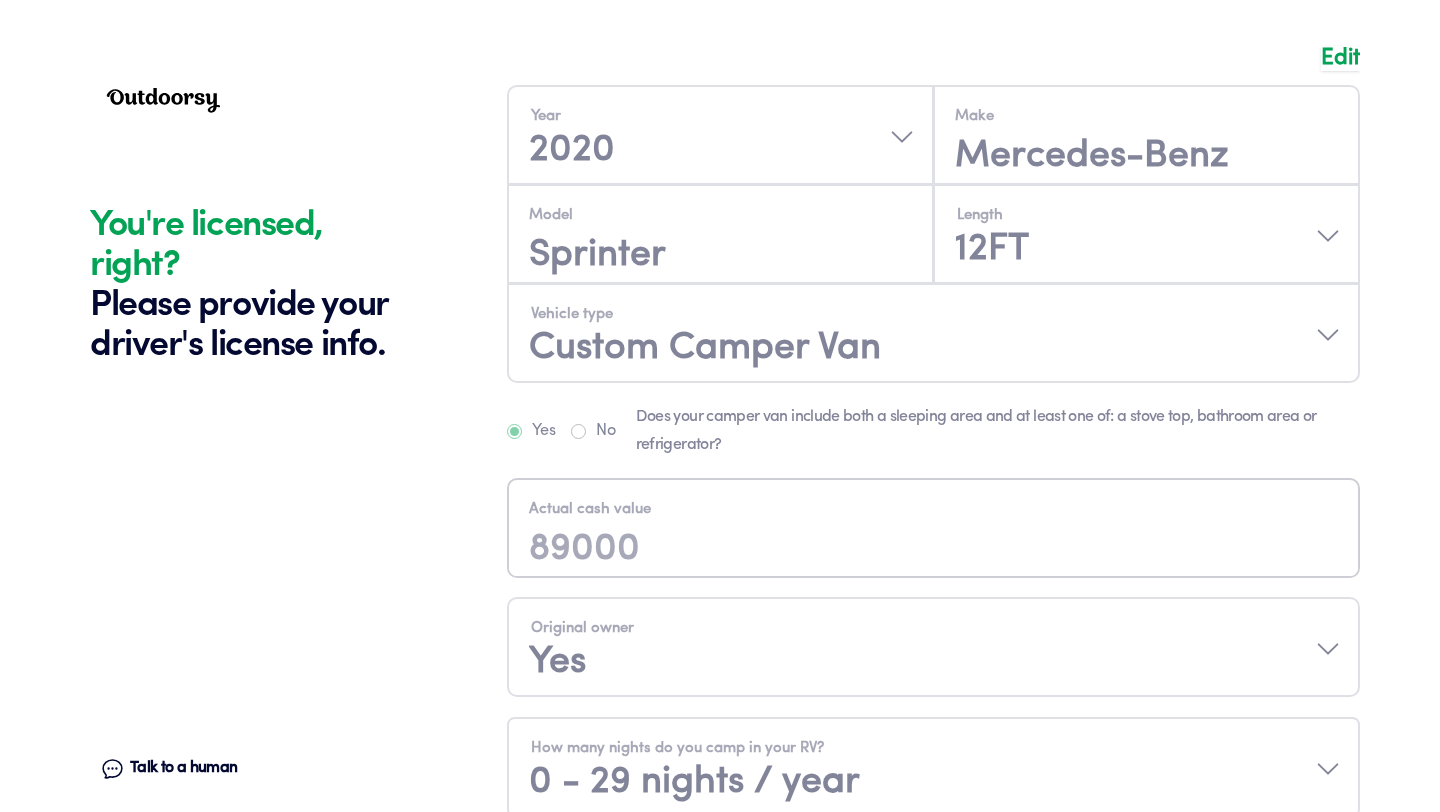 scroll, scrollTop: 0, scrollLeft: 0, axis: both 